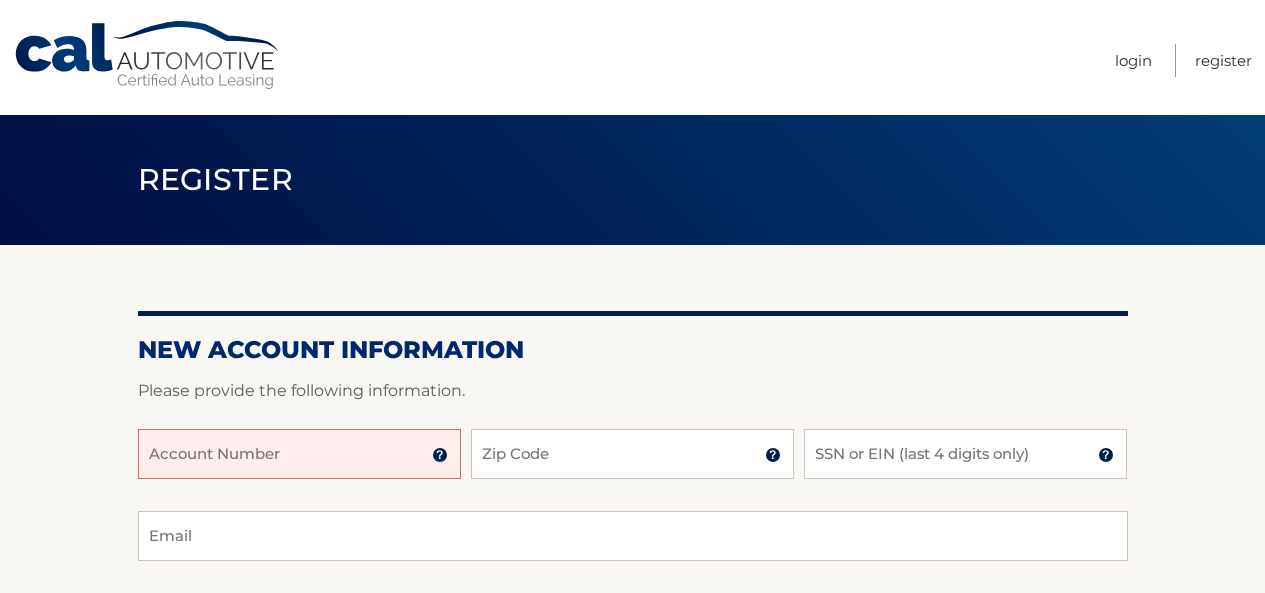 scroll, scrollTop: 0, scrollLeft: 0, axis: both 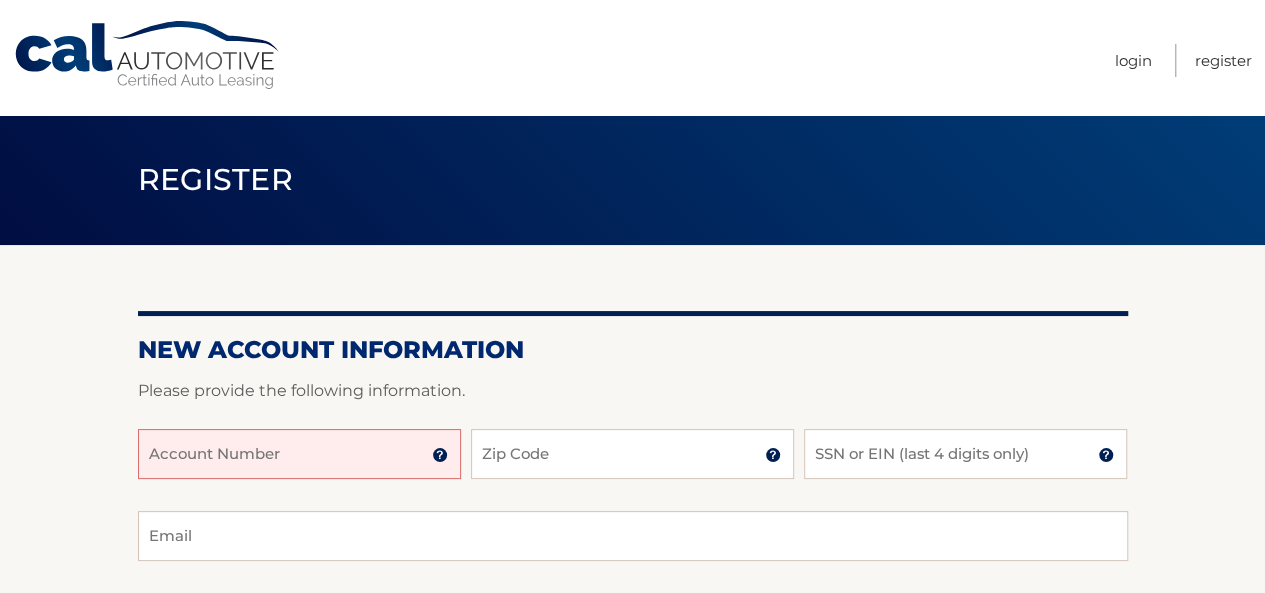 click on "Account Number" at bounding box center [299, 454] 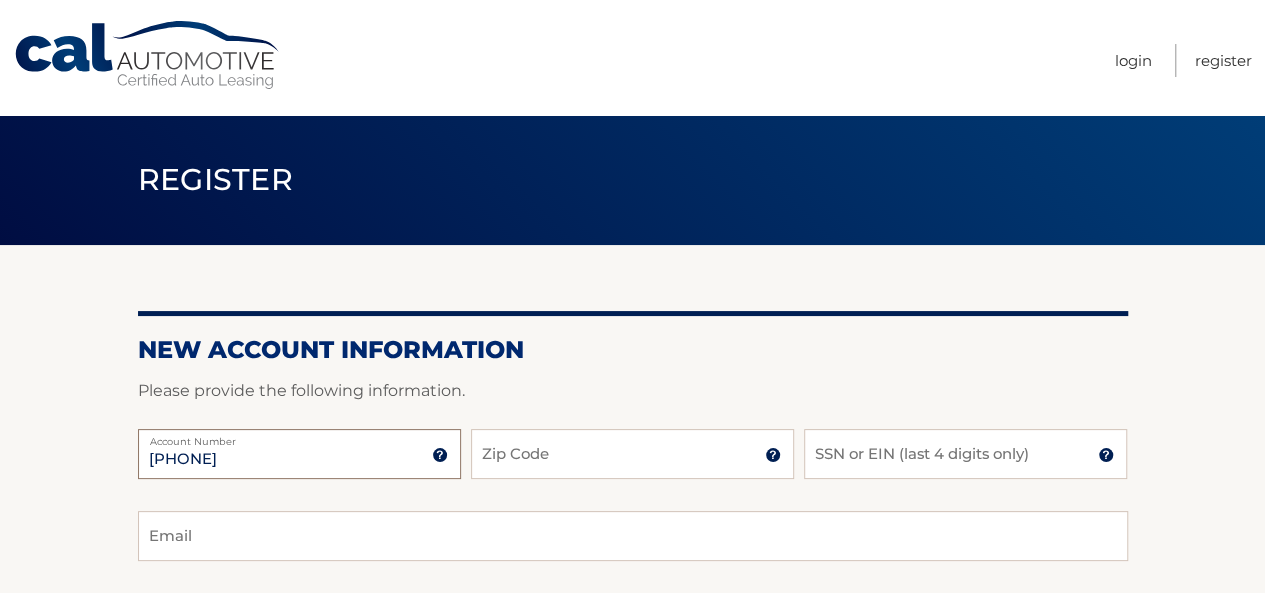 type on "[PHONE]" 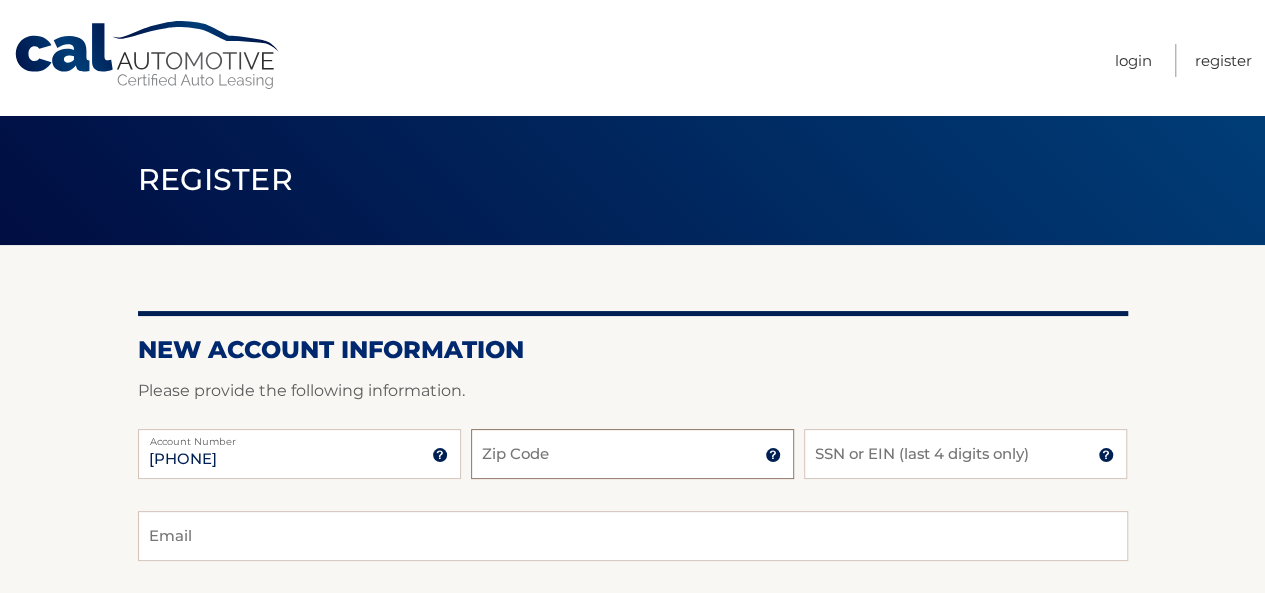 click on "Zip Code" at bounding box center (632, 454) 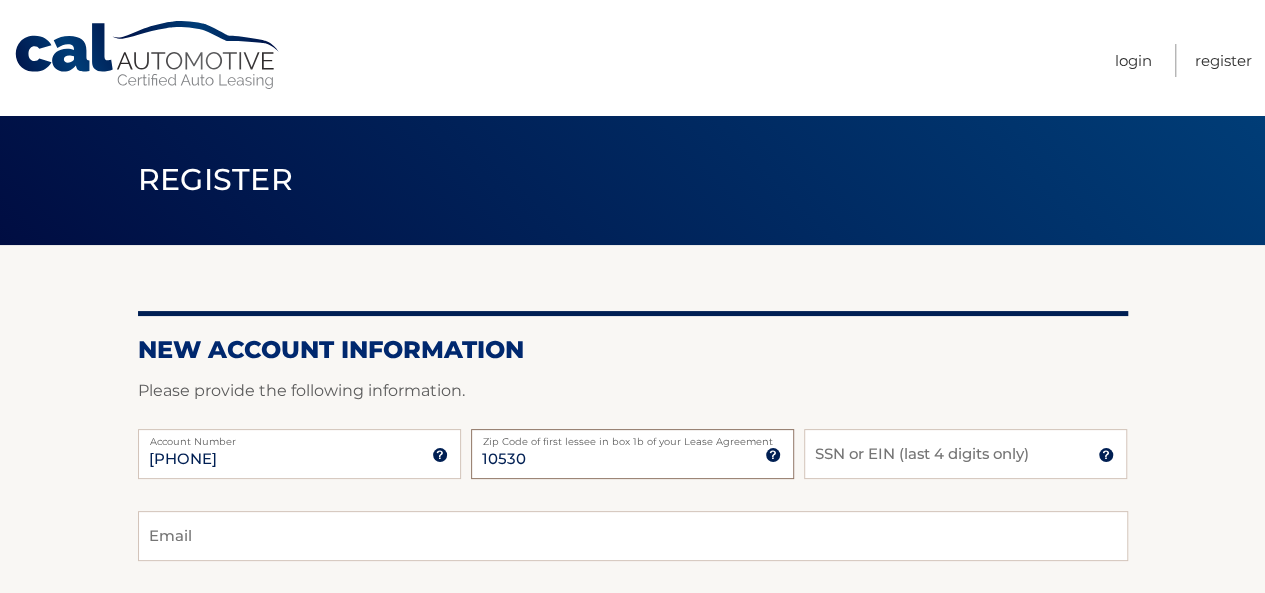 type on "10530" 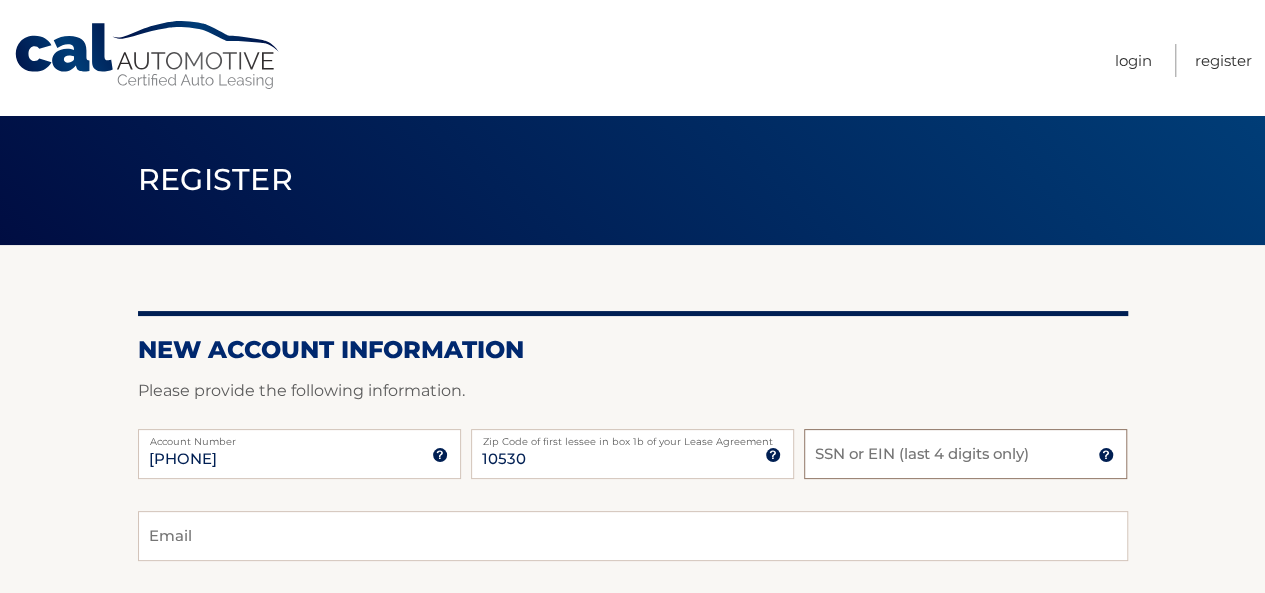 click on "SSN or EIN (last 4 digits only)" at bounding box center [965, 454] 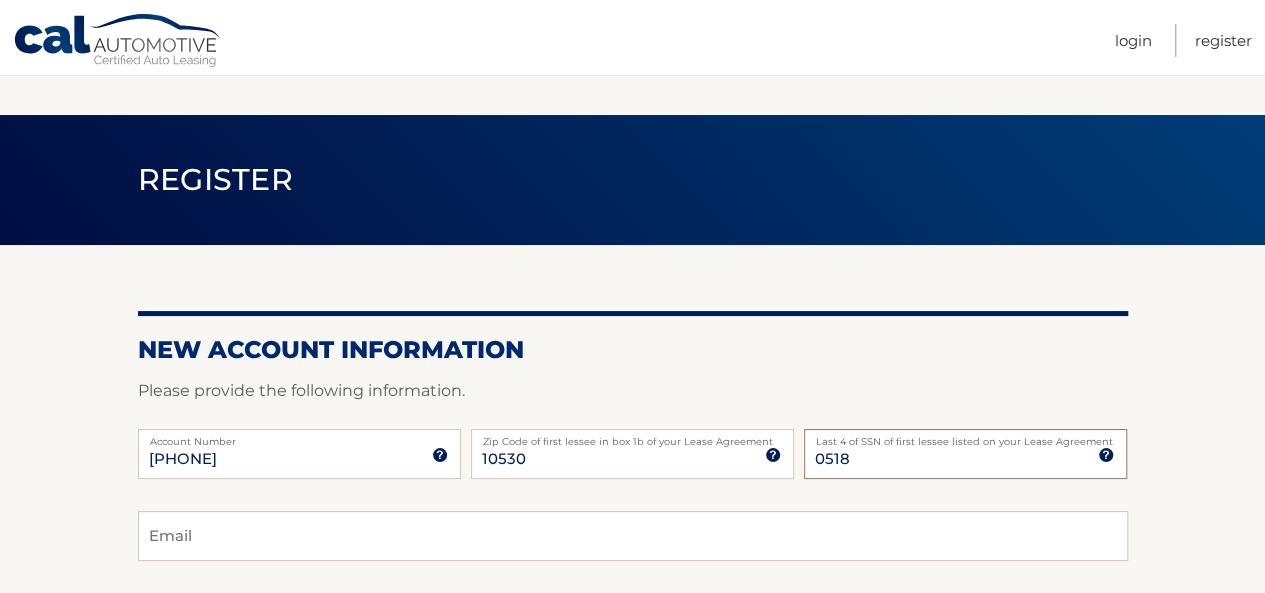 scroll, scrollTop: 100, scrollLeft: 0, axis: vertical 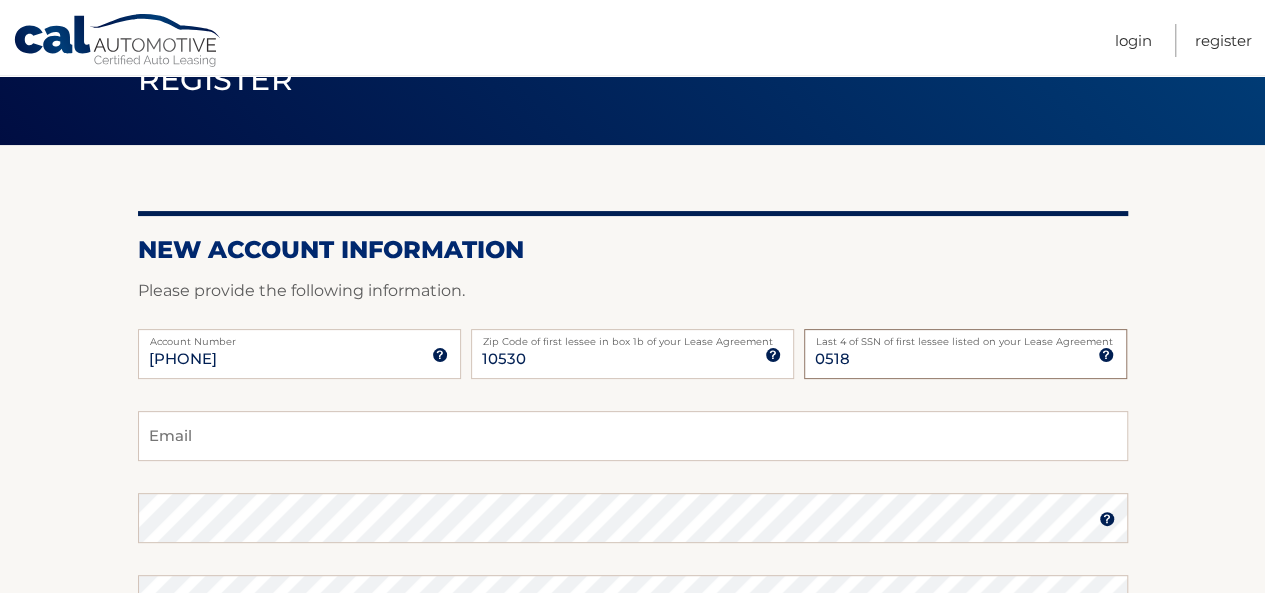 type on "0518" 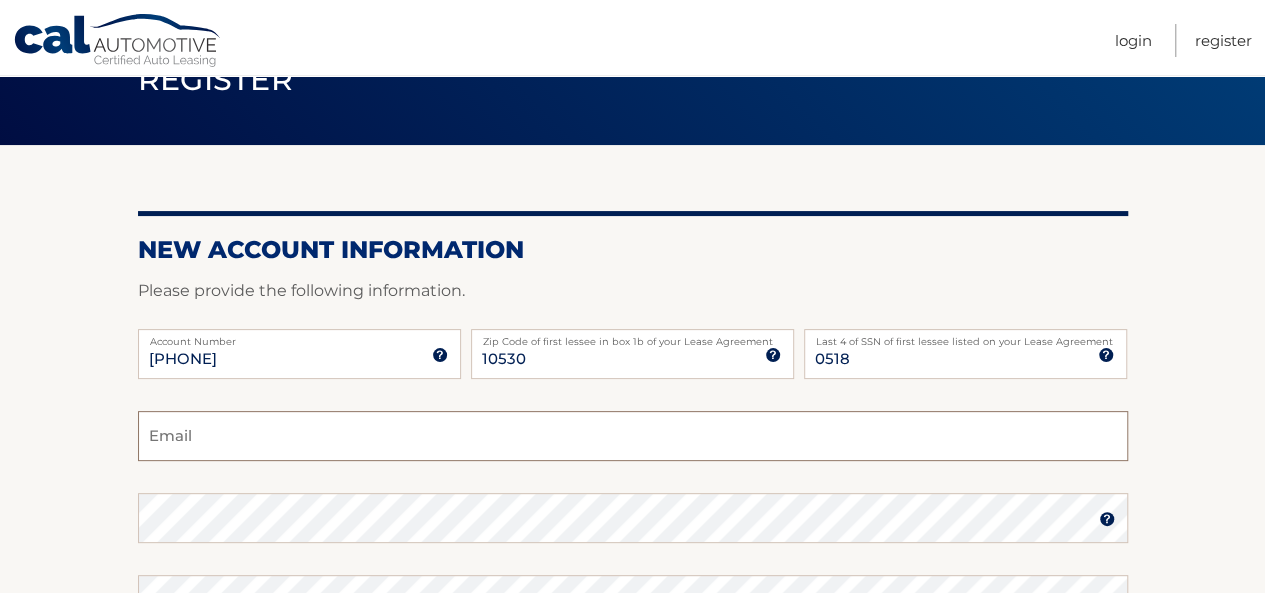 click on "Email" at bounding box center (633, 436) 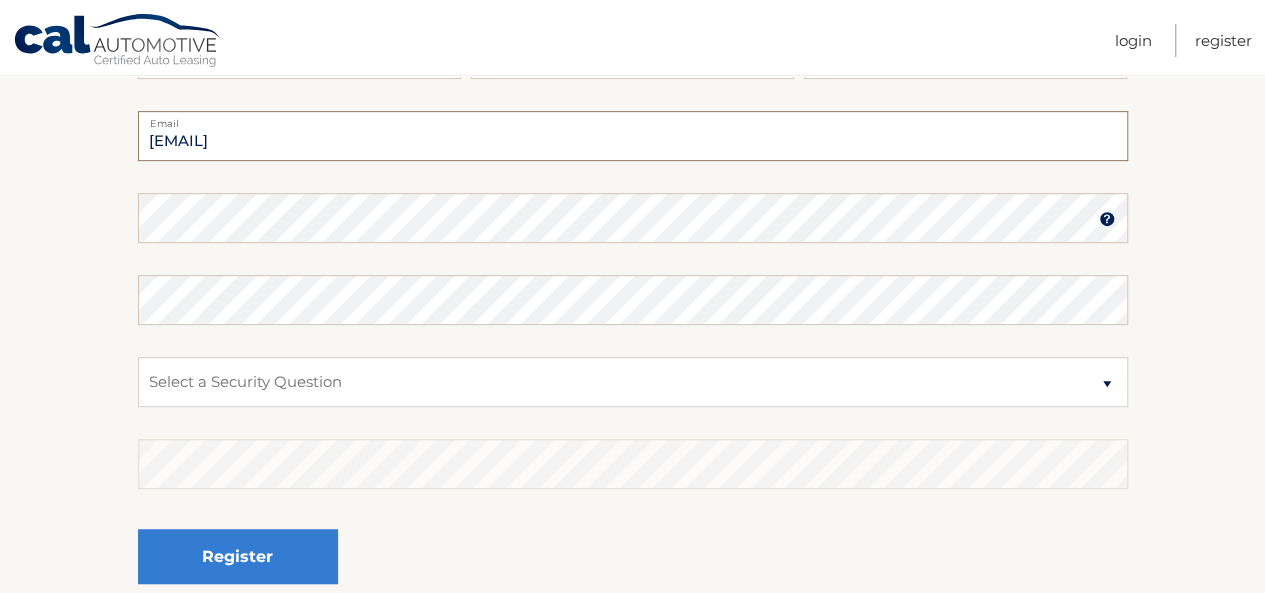 scroll, scrollTop: 300, scrollLeft: 0, axis: vertical 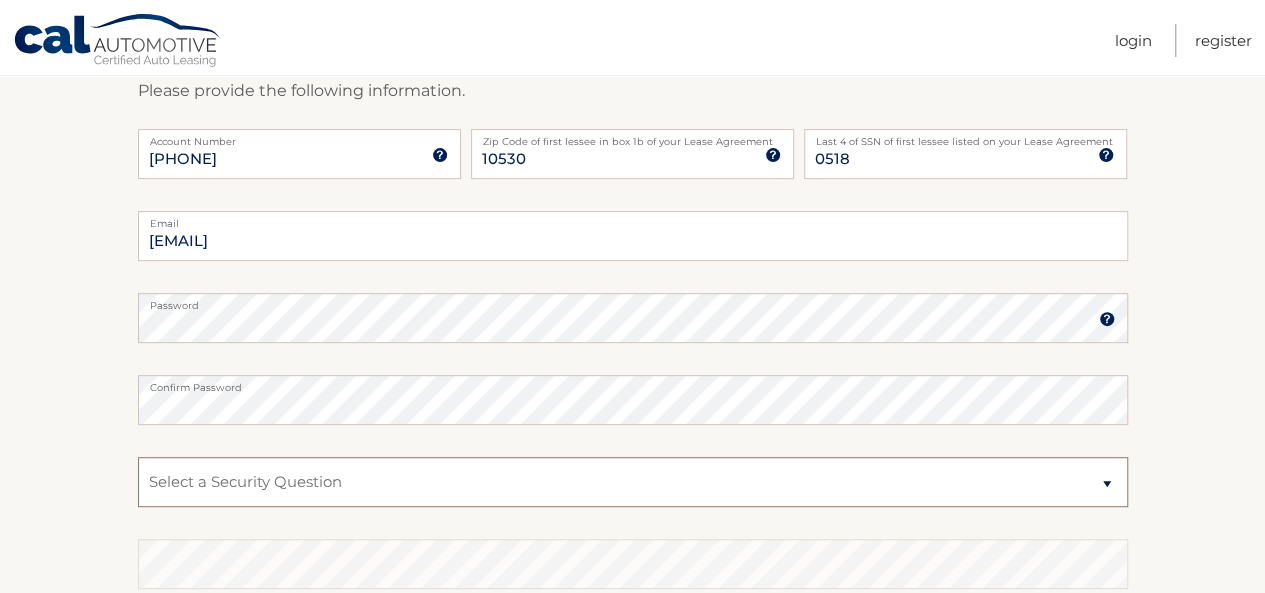 click on "Select a Security Question
What was the name of your elementary school?
What is your mother’s maiden name?
What street did you live on in the third grade?
In what city or town was your first job?
What was your childhood phone number including area code? (e.g., 000-000-0000)" at bounding box center (633, 482) 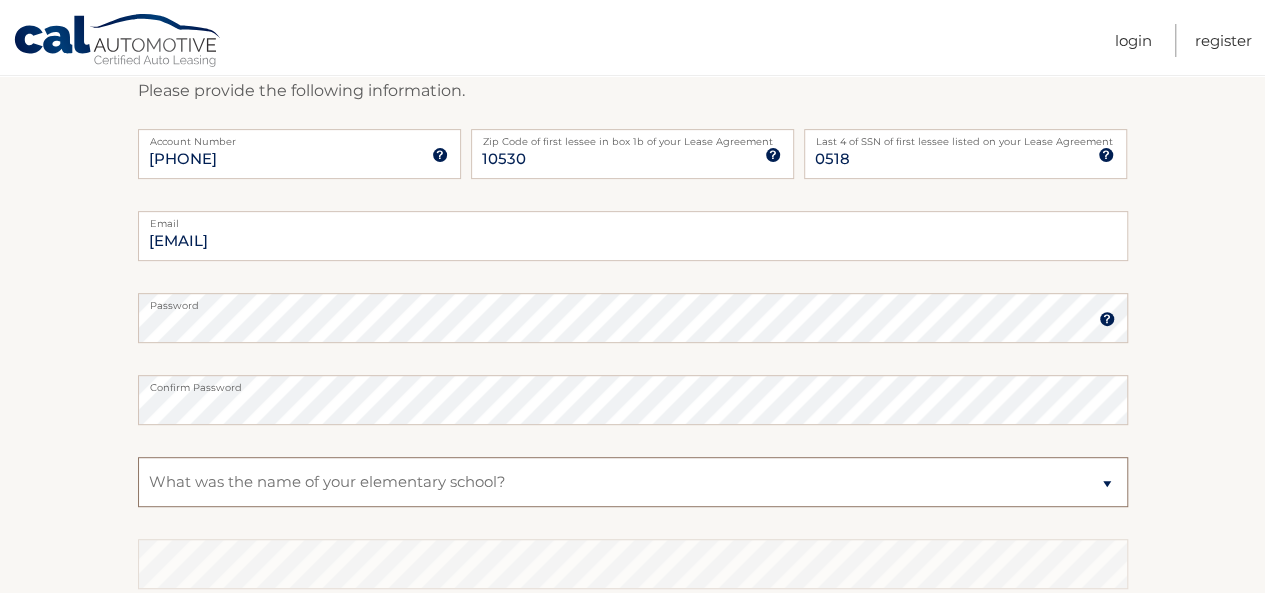 click on "Select a Security Question
What was the name of your elementary school?
What is your mother’s maiden name?
What street did you live on in the third grade?
In what city or town was your first job?
What was your childhood phone number including area code? (e.g., 000-000-0000)" at bounding box center [633, 482] 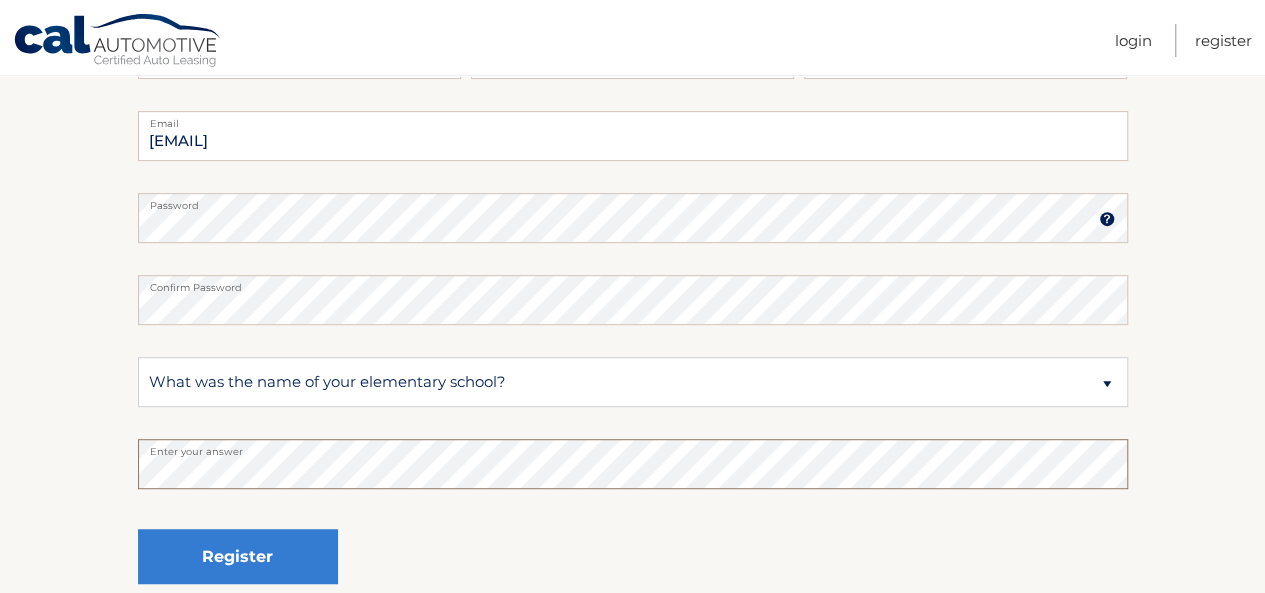 scroll, scrollTop: 500, scrollLeft: 0, axis: vertical 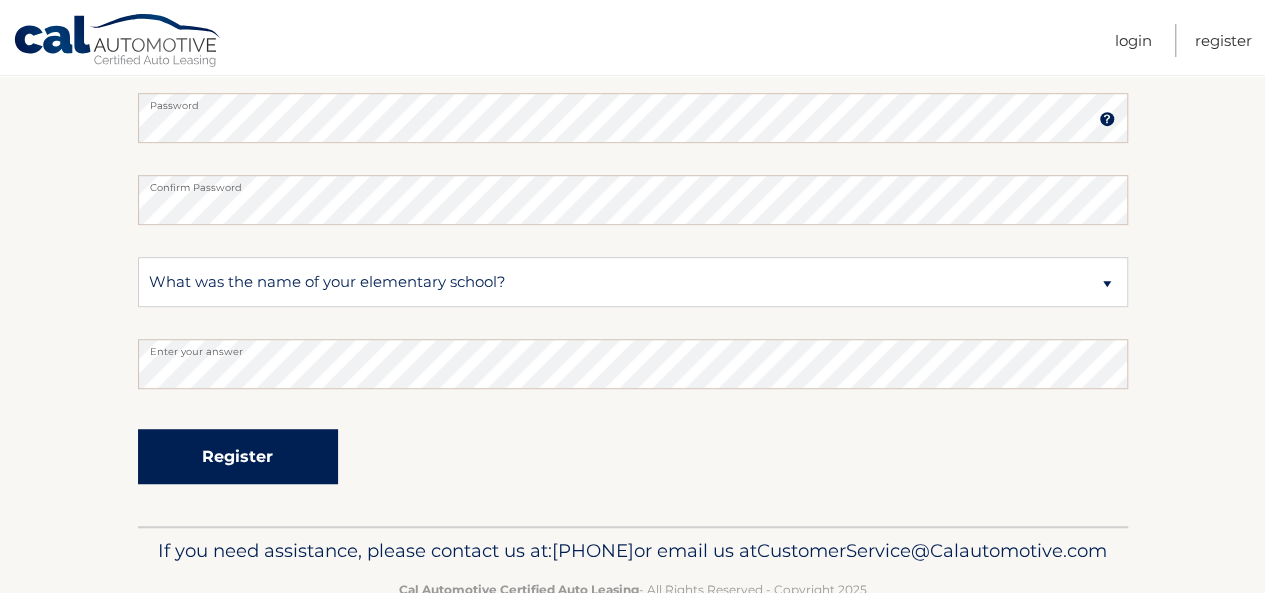click on "Register" at bounding box center [238, 456] 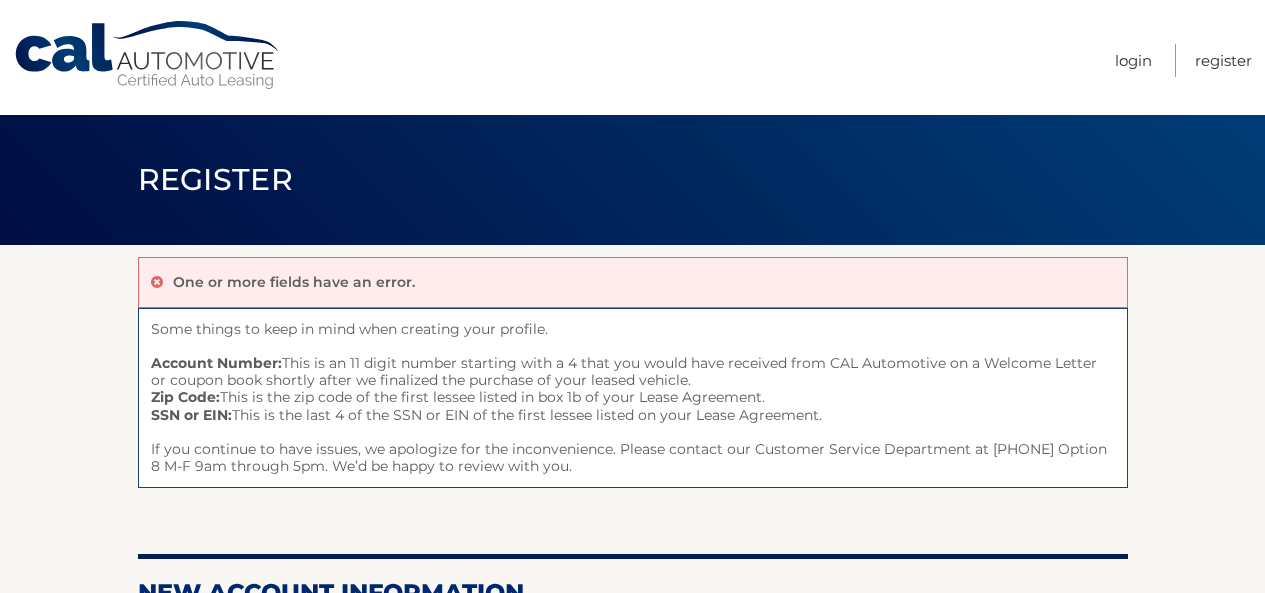 scroll, scrollTop: 0, scrollLeft: 0, axis: both 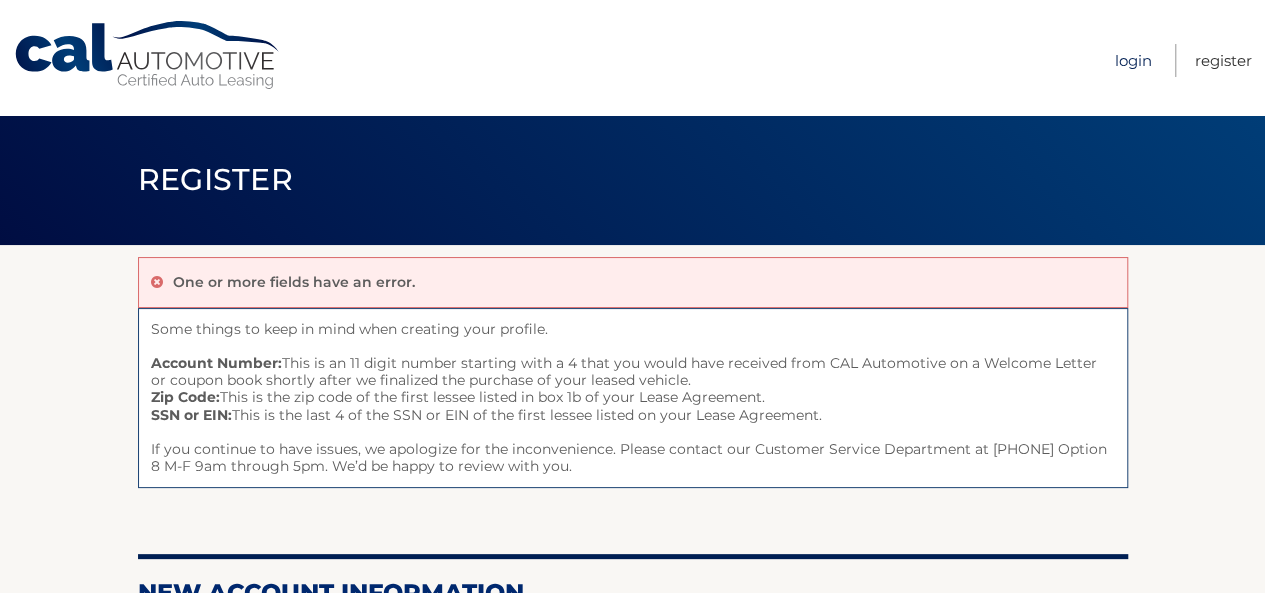 click on "Login" at bounding box center (1133, 60) 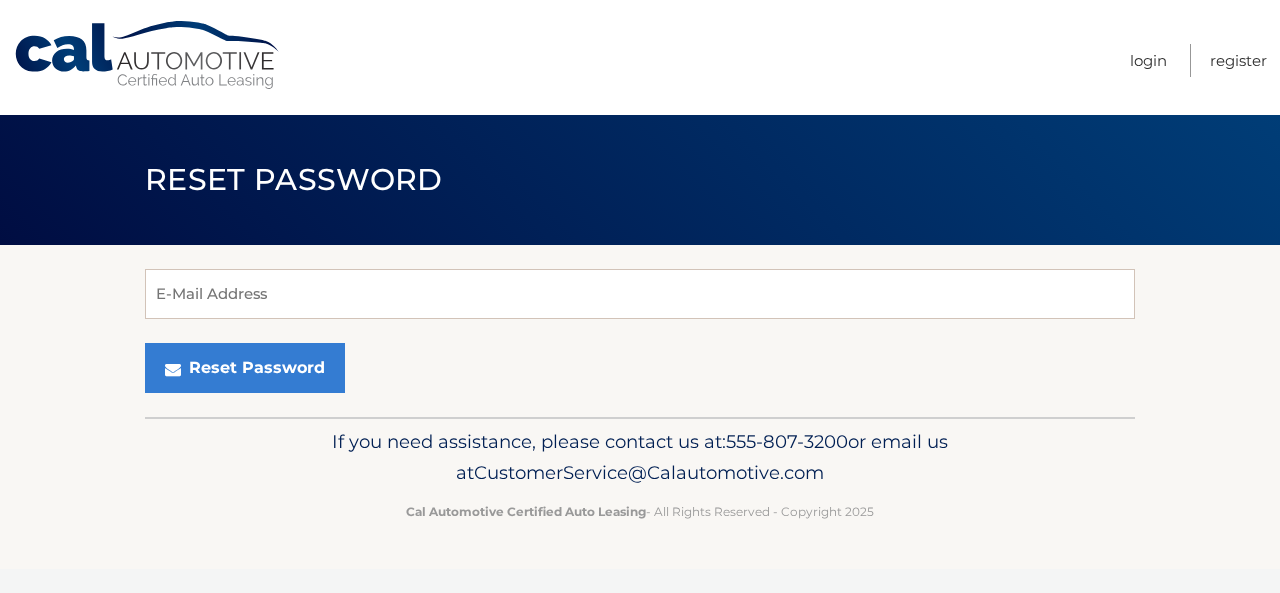scroll, scrollTop: 0, scrollLeft: 0, axis: both 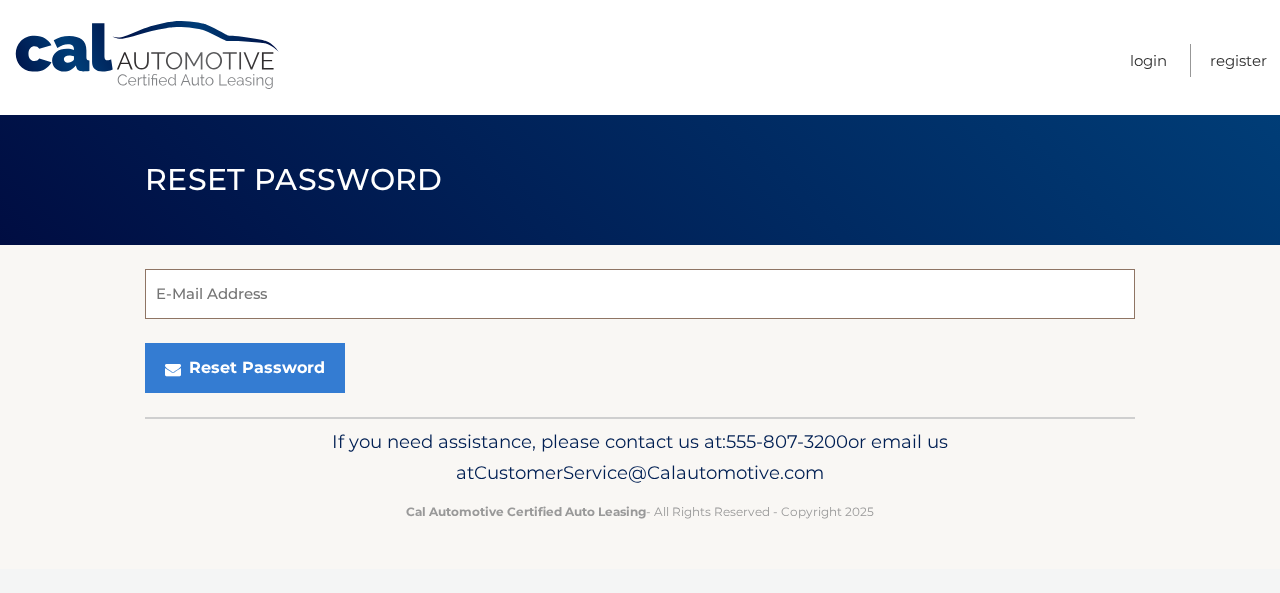 click on "E-Mail Address" at bounding box center [640, 294] 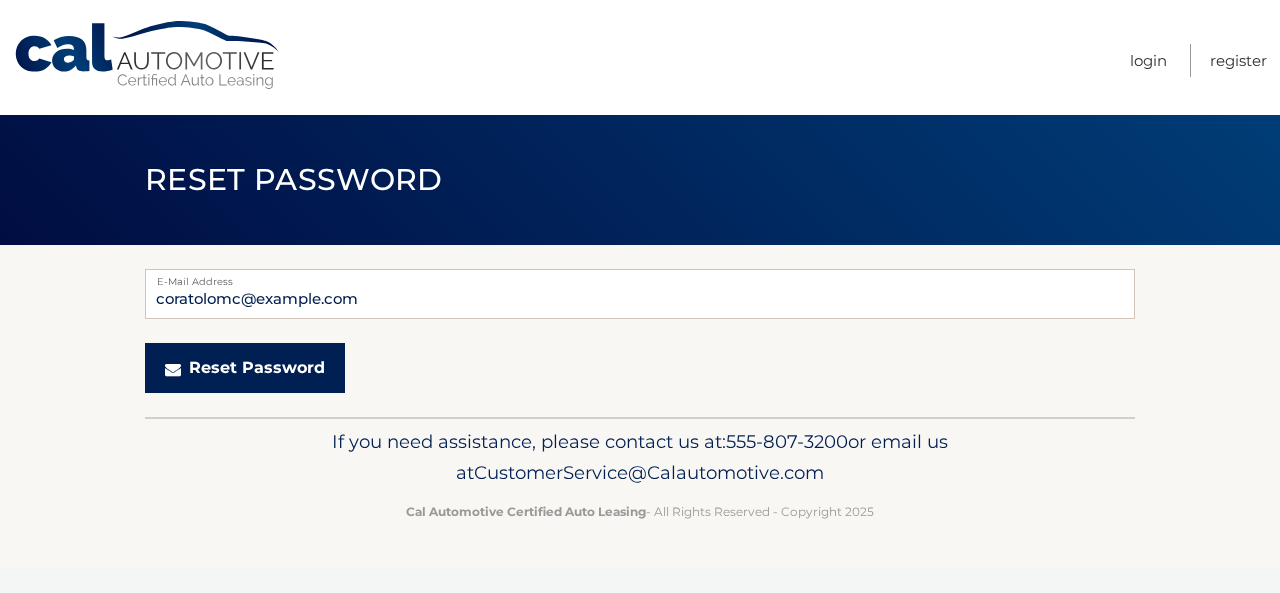 click on "Reset Password" at bounding box center (245, 368) 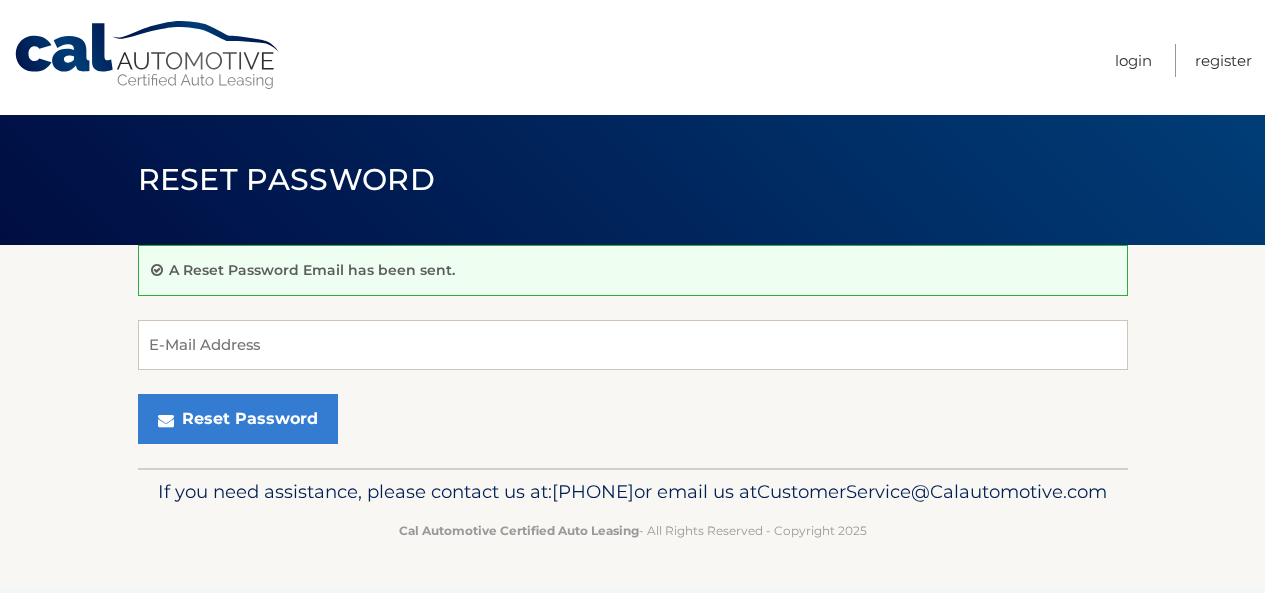 scroll, scrollTop: 0, scrollLeft: 0, axis: both 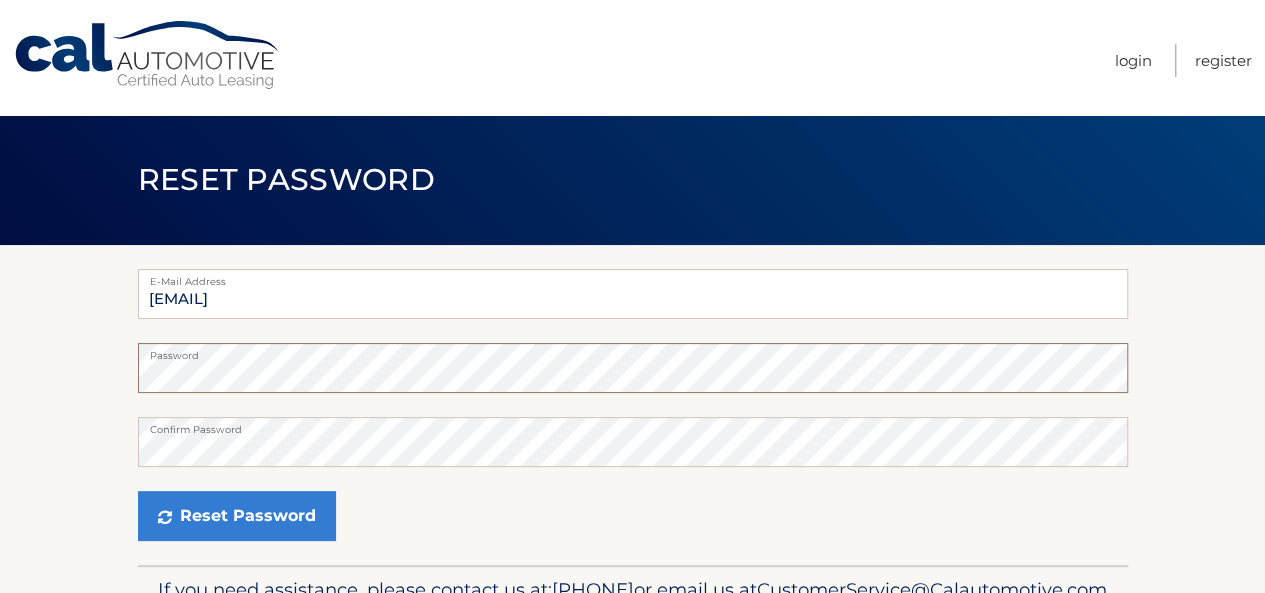 click on "E-Mail Address
[EMAIL]
Password
Confirm Password
Reset Password" at bounding box center (632, 405) 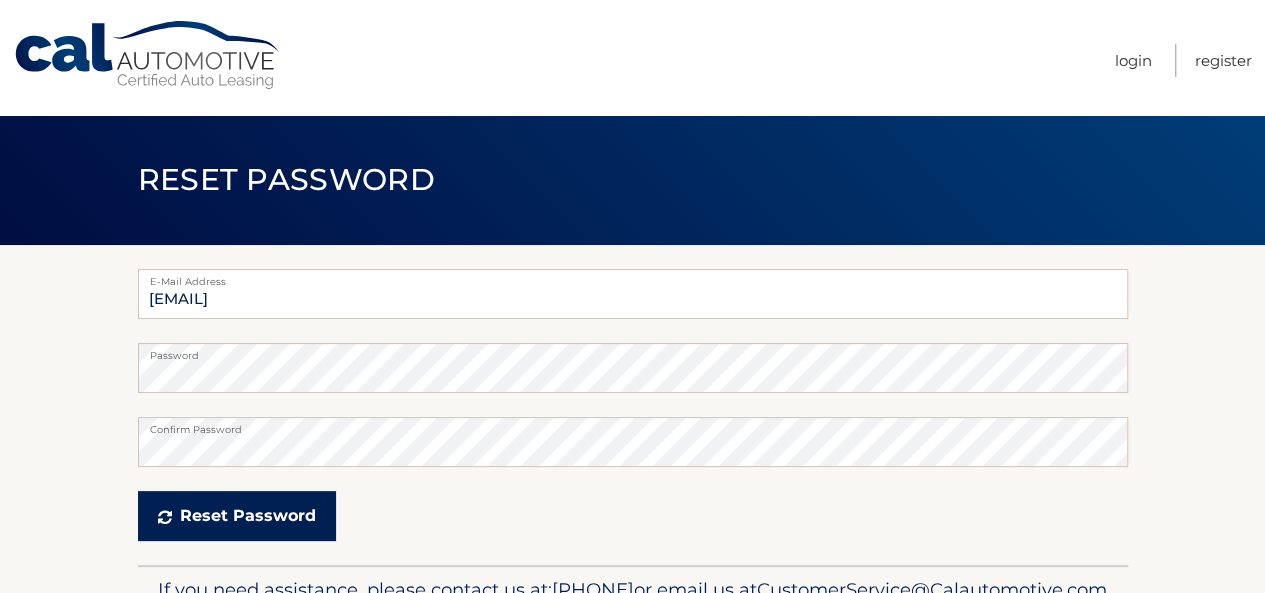 click on "Reset Password" at bounding box center [237, 516] 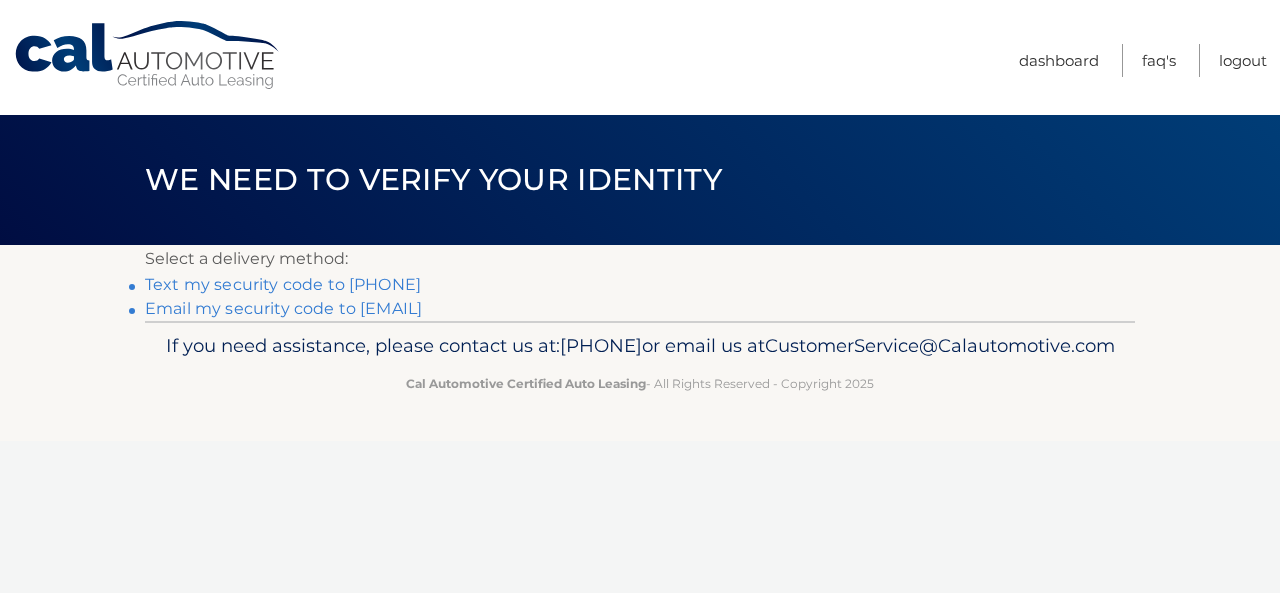 scroll, scrollTop: 0, scrollLeft: 0, axis: both 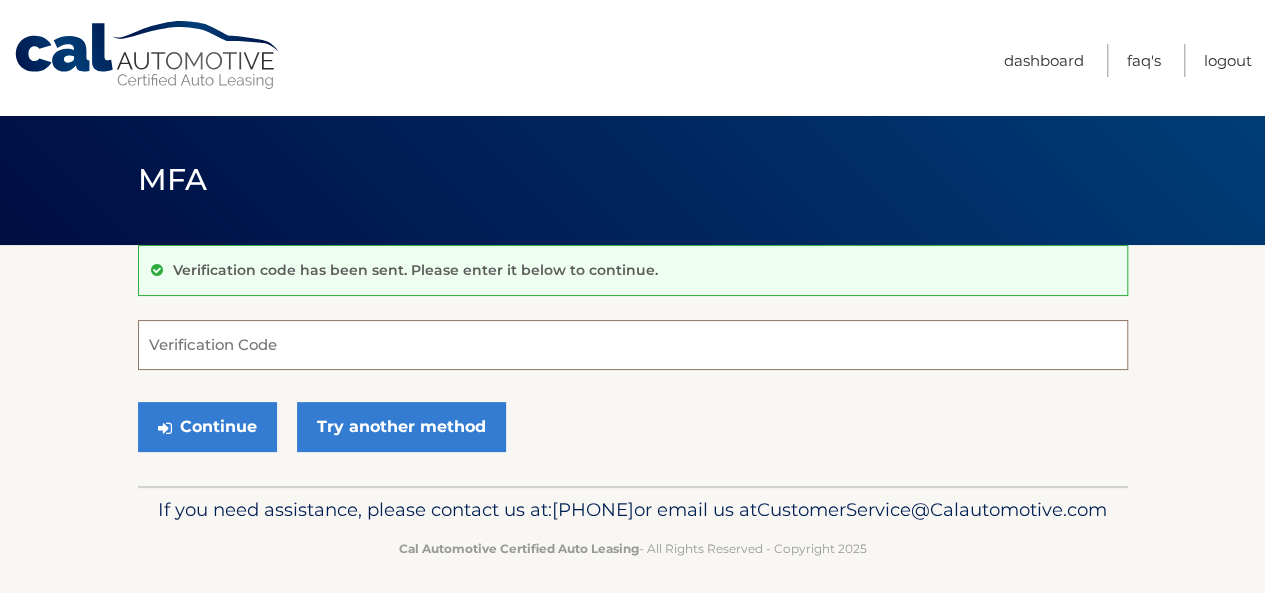 click on "Verification Code" at bounding box center (633, 345) 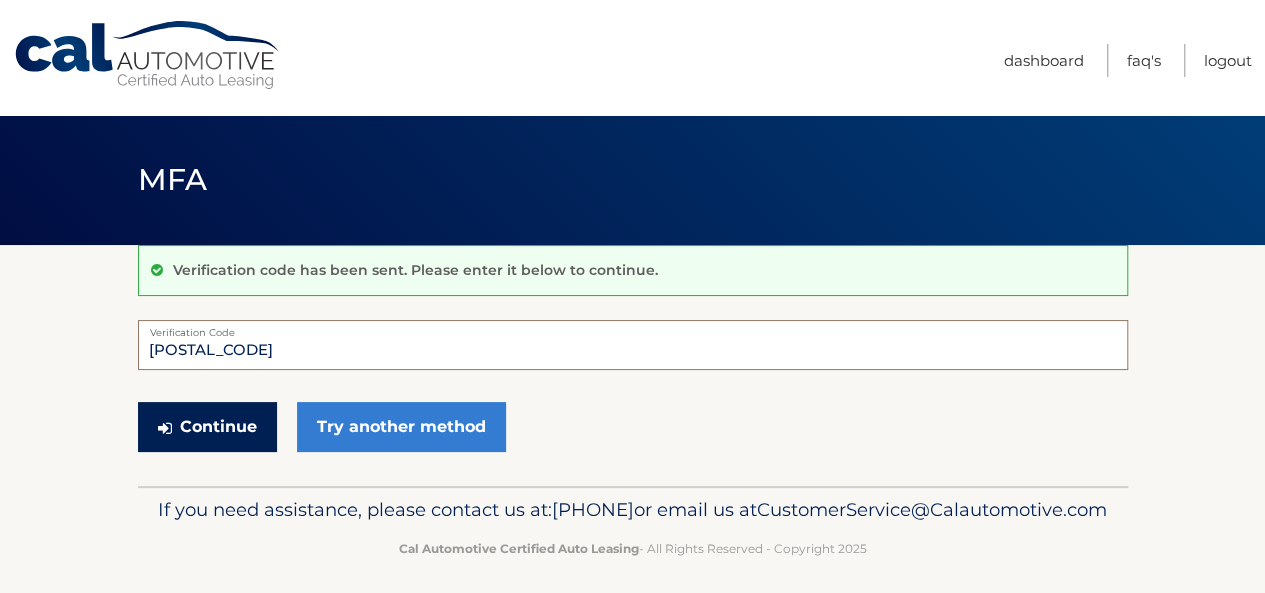 type on "096622" 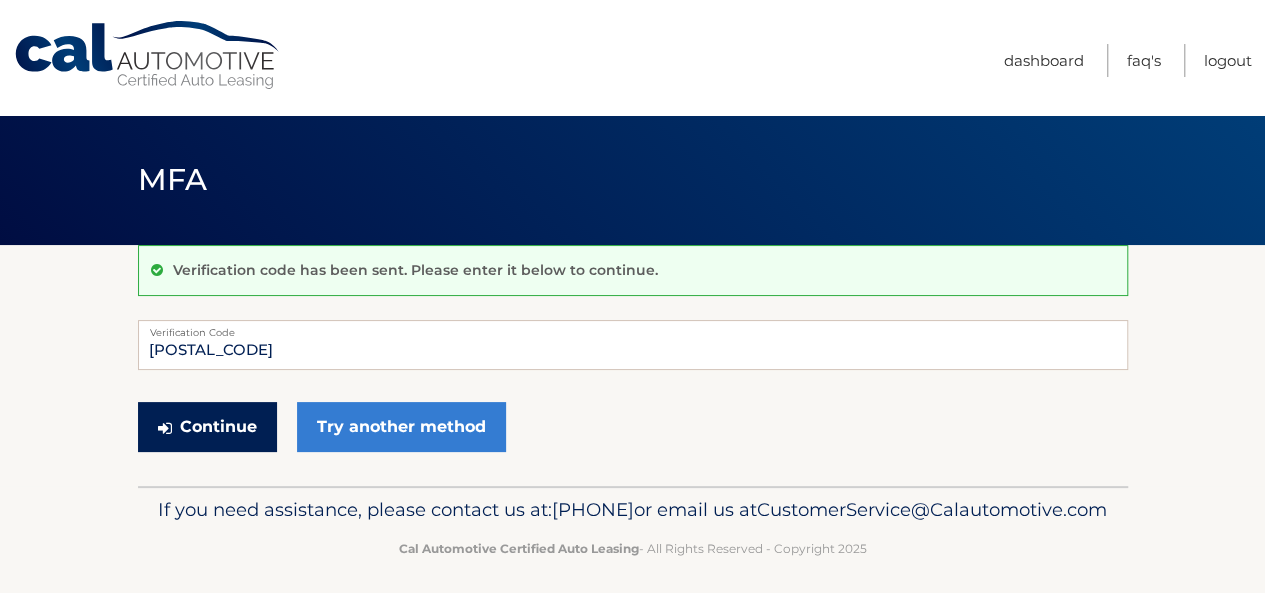 click on "Continue" at bounding box center [207, 427] 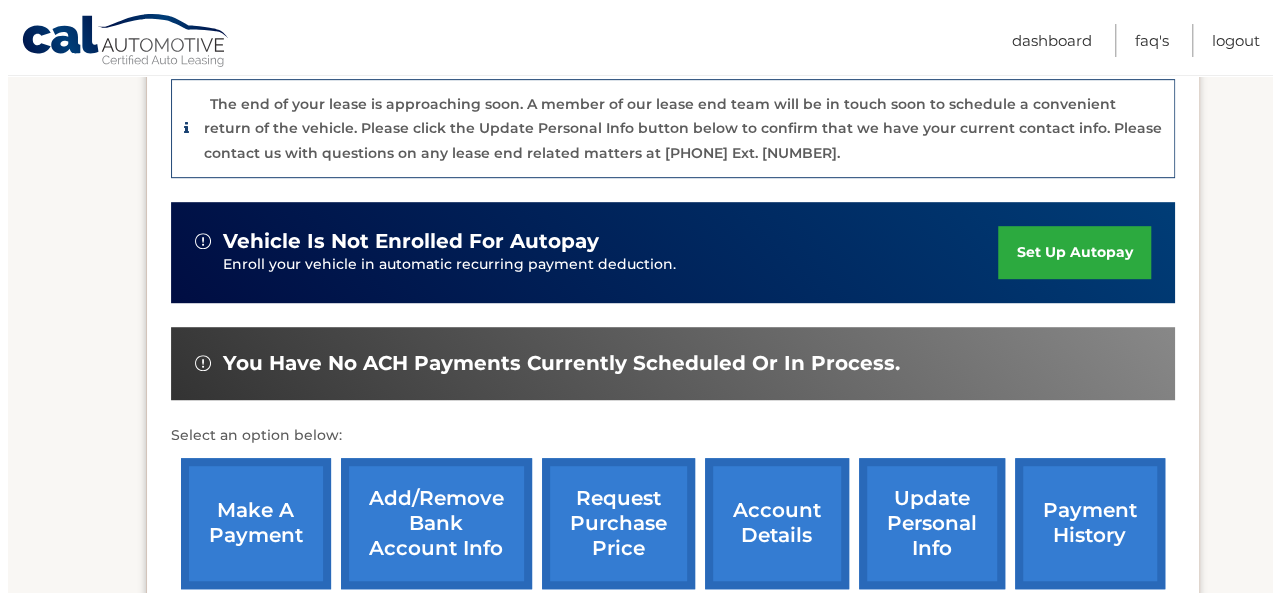 scroll, scrollTop: 600, scrollLeft: 0, axis: vertical 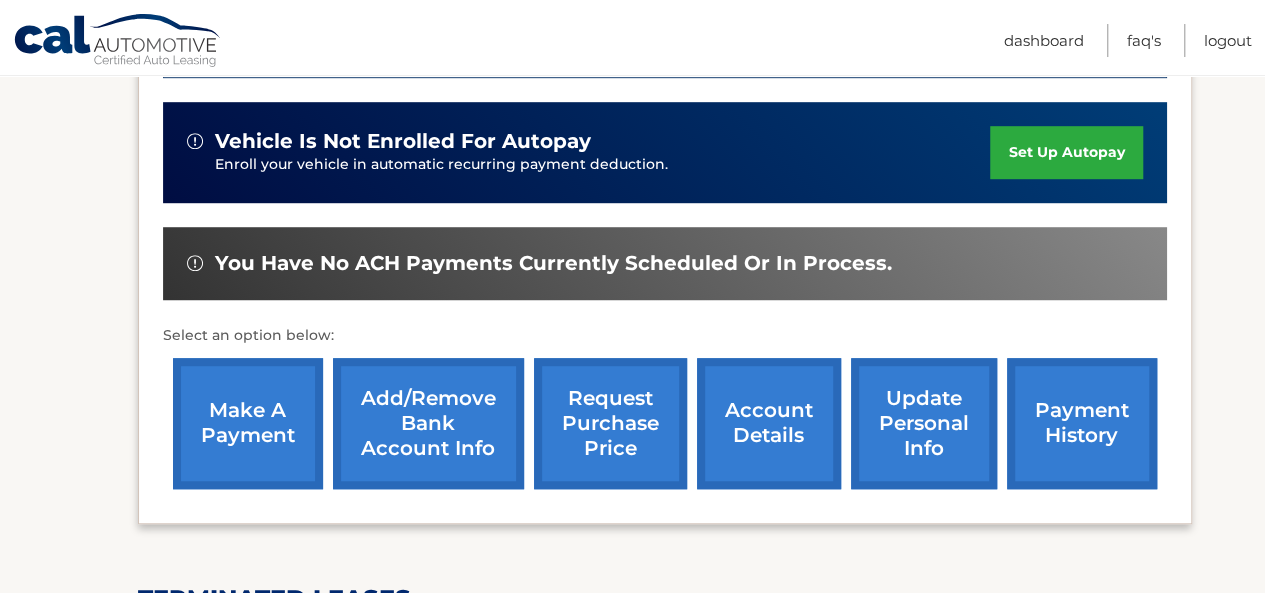click on "request purchase price" at bounding box center [610, 423] 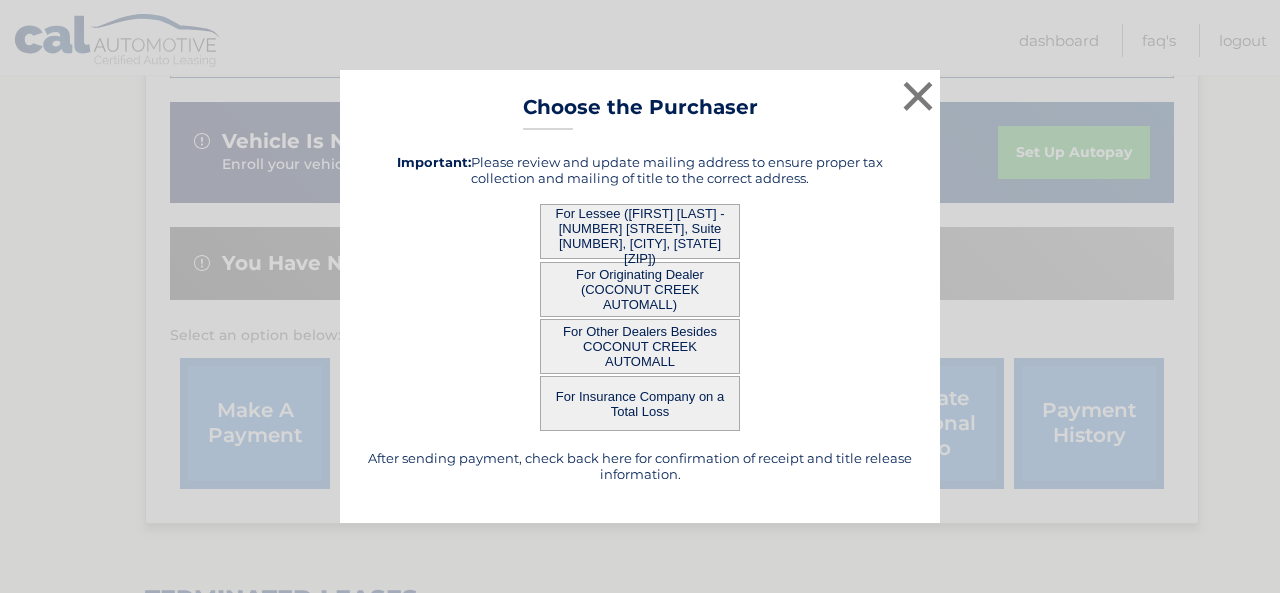 click on "For Lessee ([FIRST] [LAST] - [NUMBER] [STREET], [SUITE] [SUITE_NUMBER], [CITY], [STATE] [ZIP])" at bounding box center [640, 231] 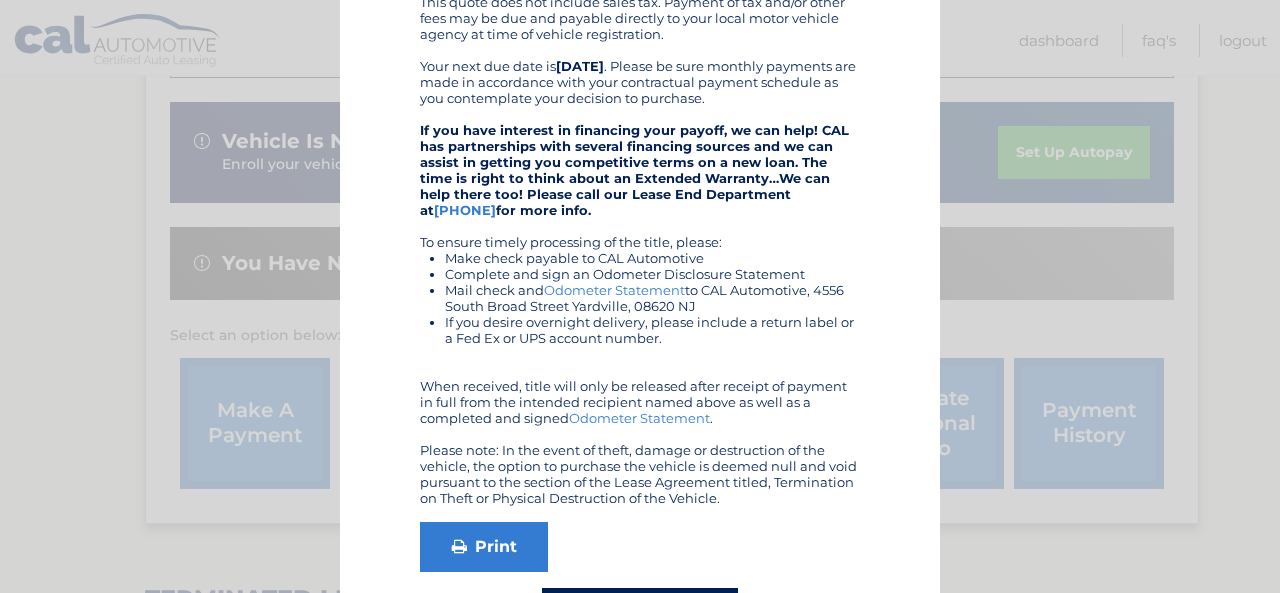 scroll, scrollTop: 487, scrollLeft: 0, axis: vertical 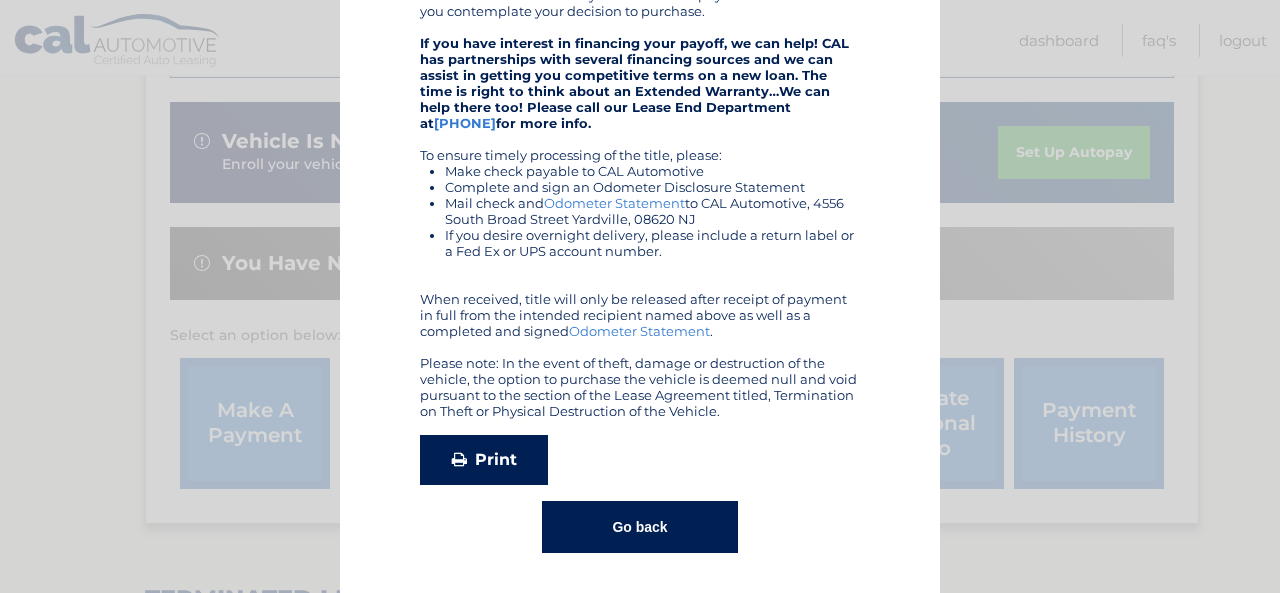 click on "Print" at bounding box center (484, 460) 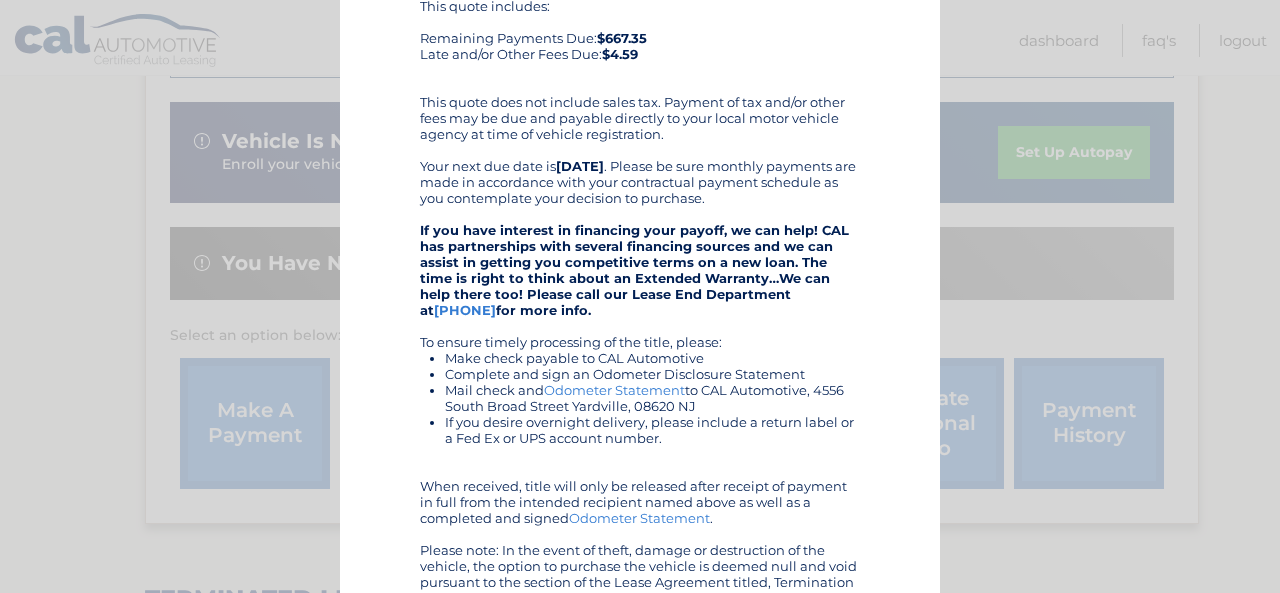 scroll, scrollTop: 487, scrollLeft: 0, axis: vertical 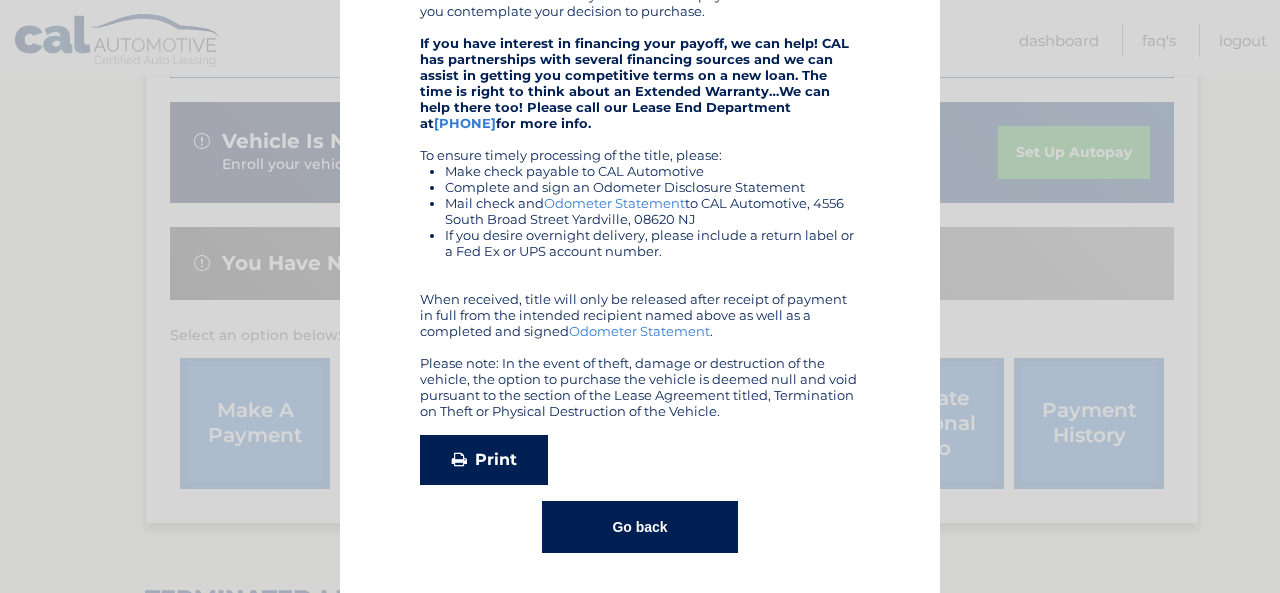 click on "Print" at bounding box center (484, 460) 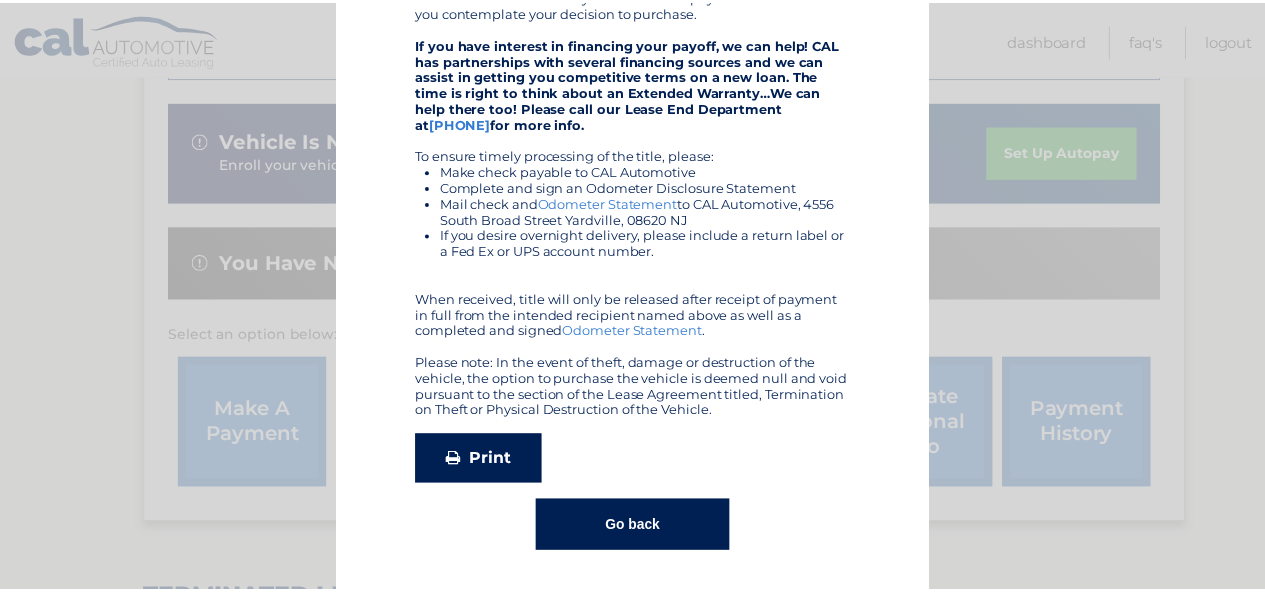 scroll, scrollTop: 0, scrollLeft: 0, axis: both 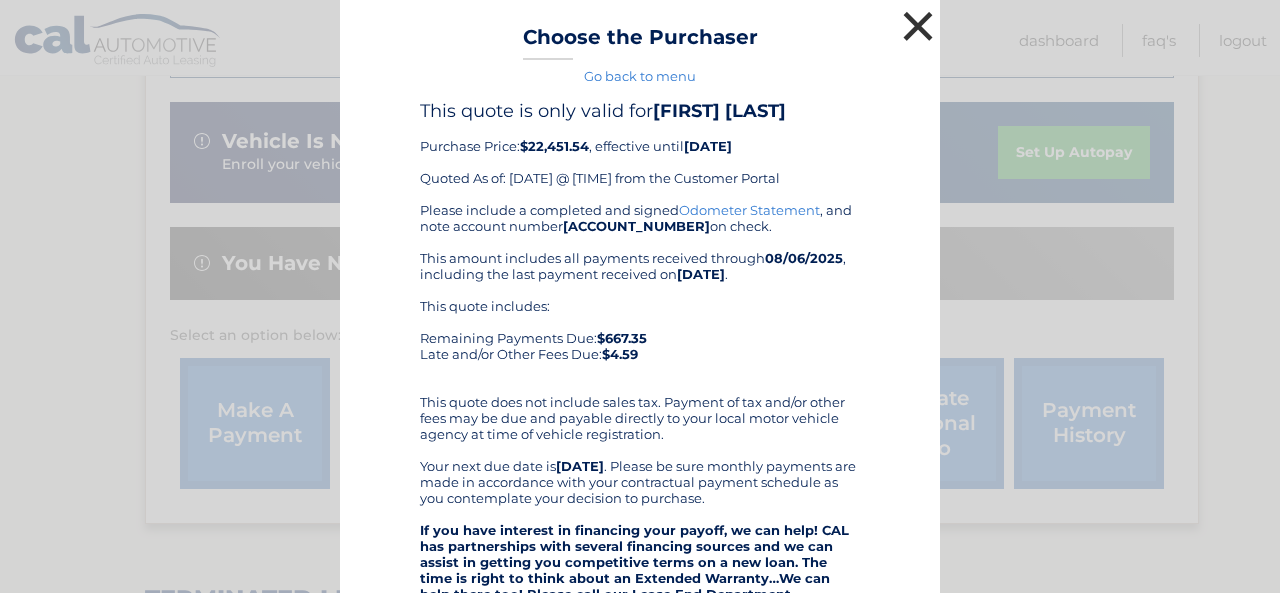 click on "×" at bounding box center (918, 26) 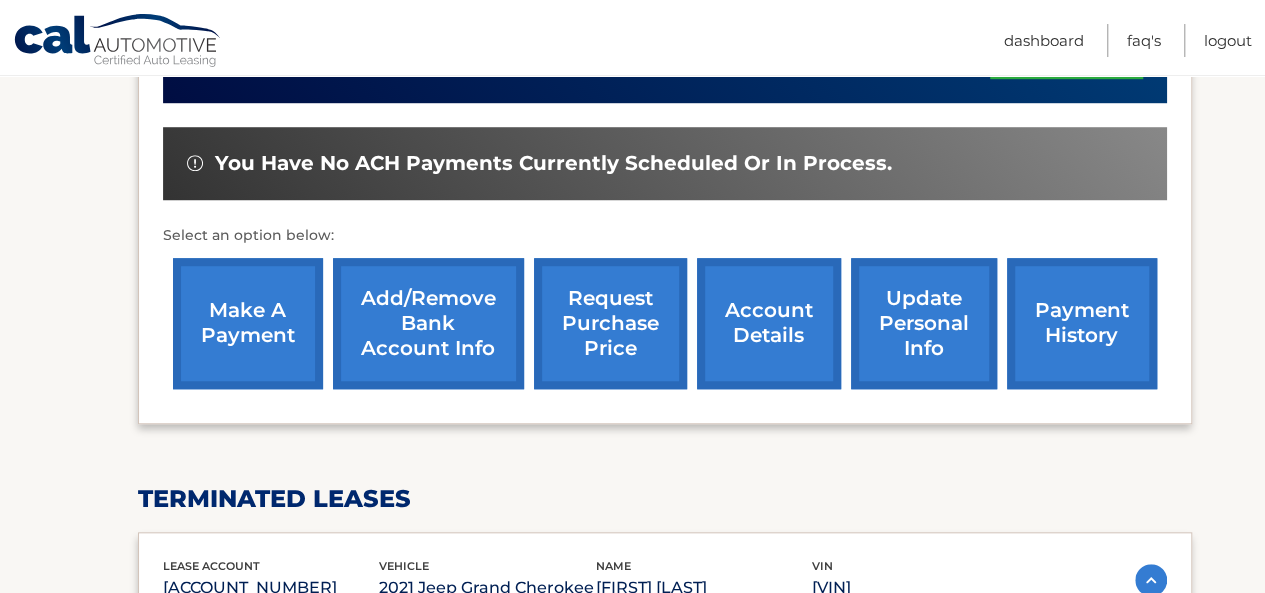 scroll, scrollTop: 800, scrollLeft: 0, axis: vertical 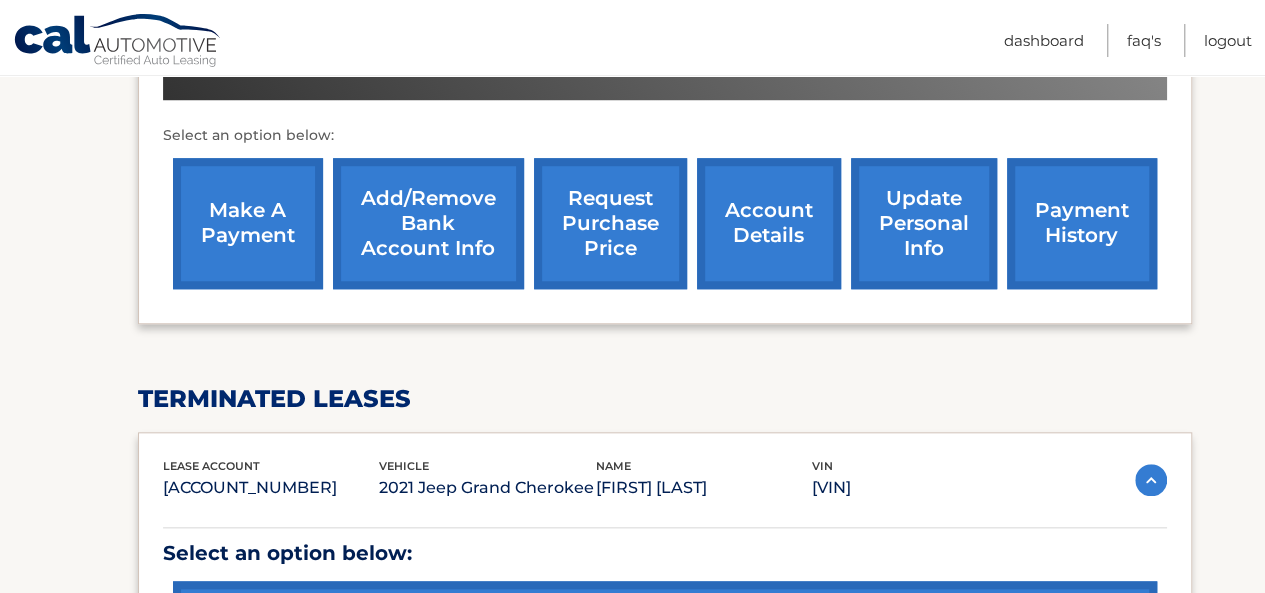 click on "account details" at bounding box center [769, 223] 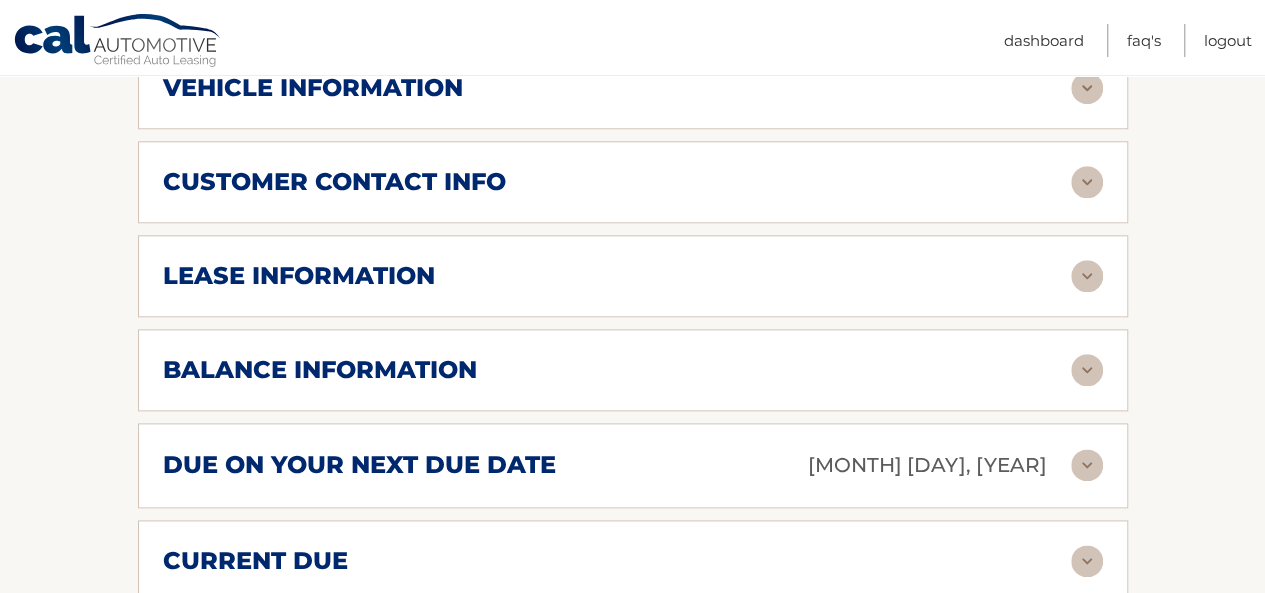 scroll, scrollTop: 900, scrollLeft: 0, axis: vertical 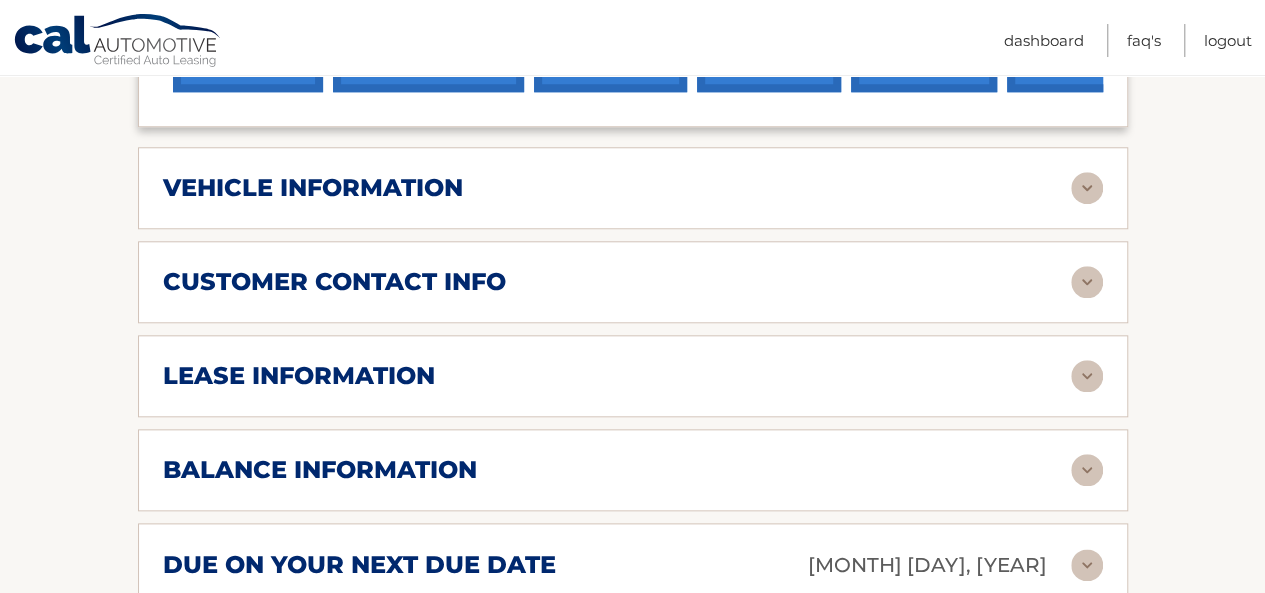 click on "lease information" at bounding box center [299, 376] 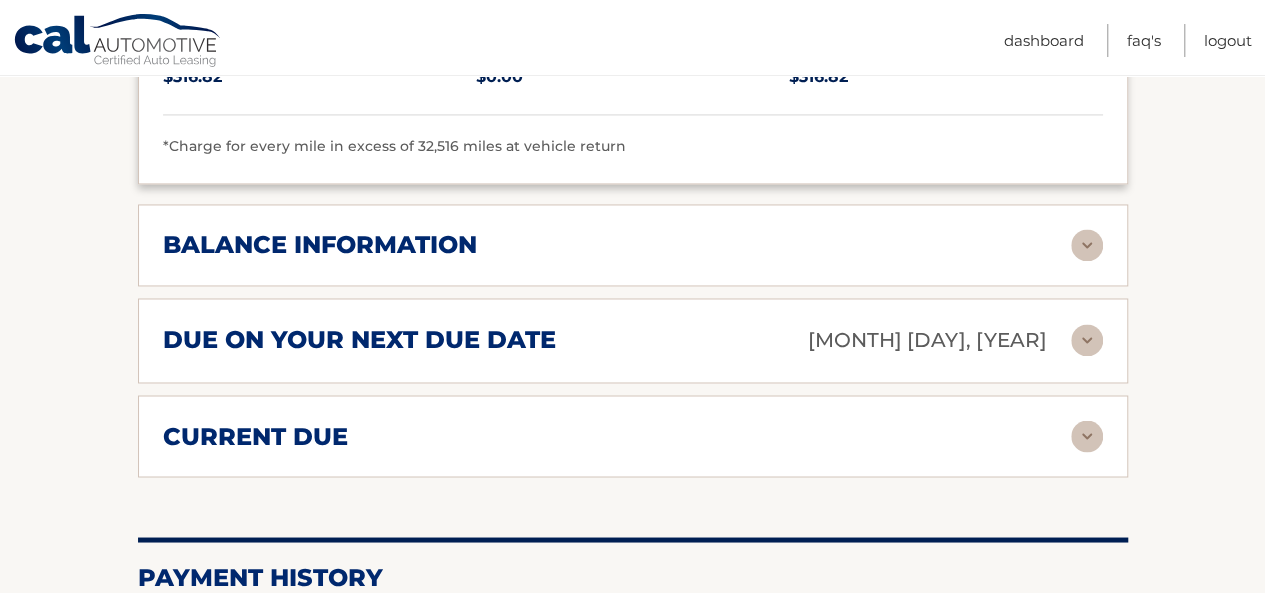 scroll, scrollTop: 1600, scrollLeft: 0, axis: vertical 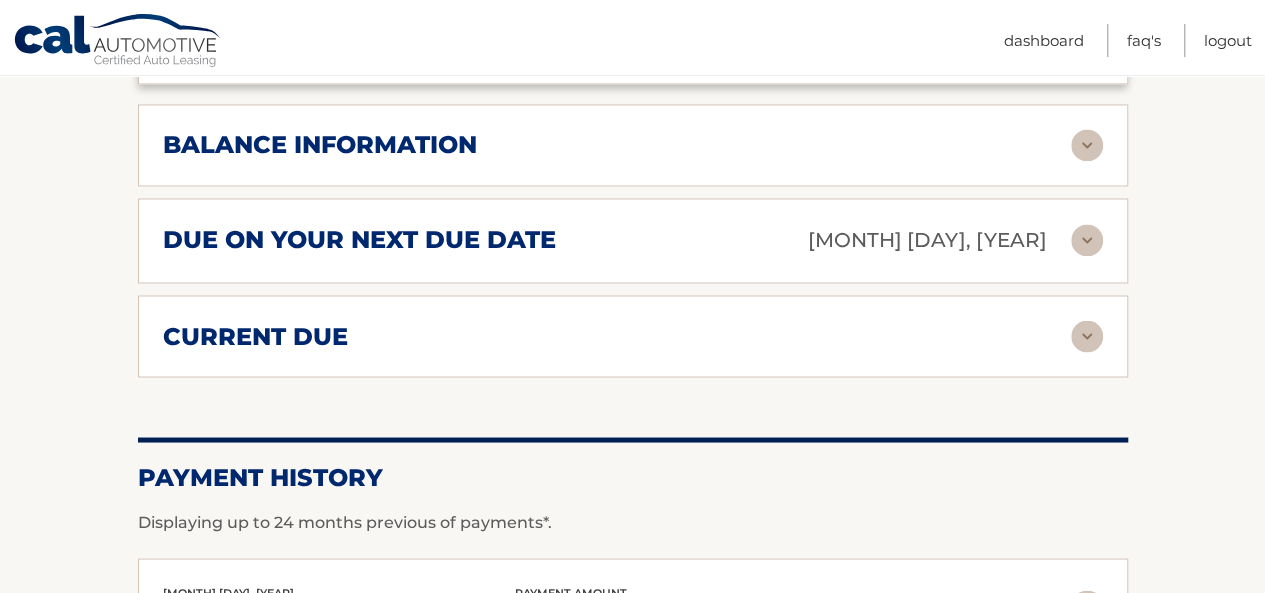 click on "balance information" at bounding box center [320, 145] 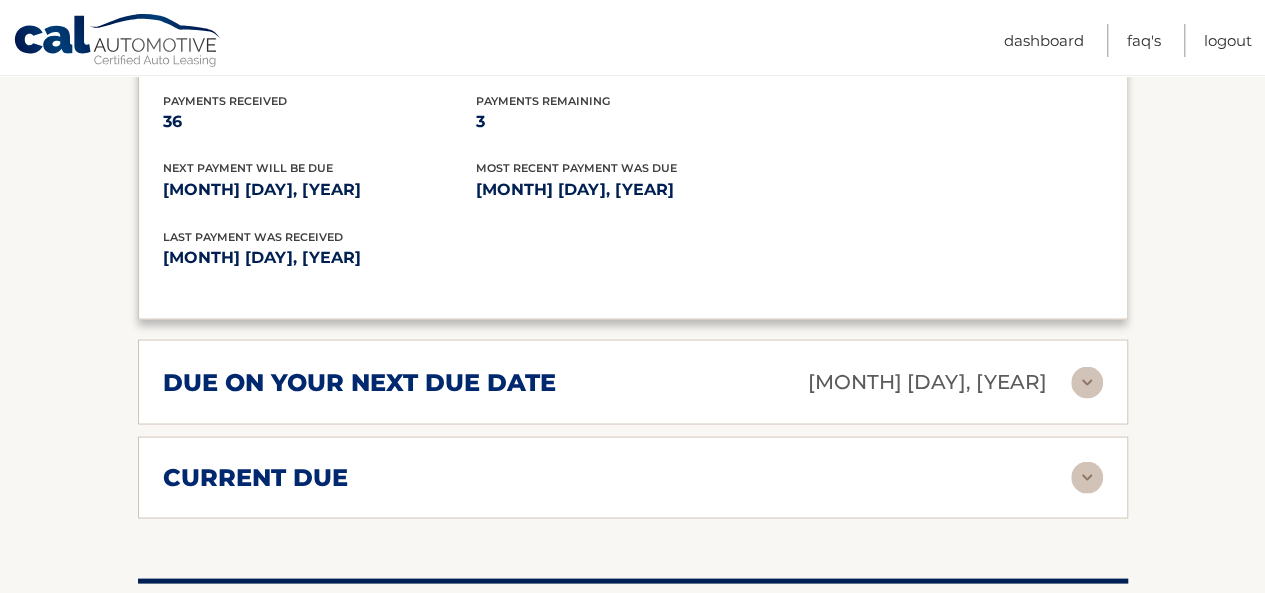 scroll, scrollTop: 1800, scrollLeft: 0, axis: vertical 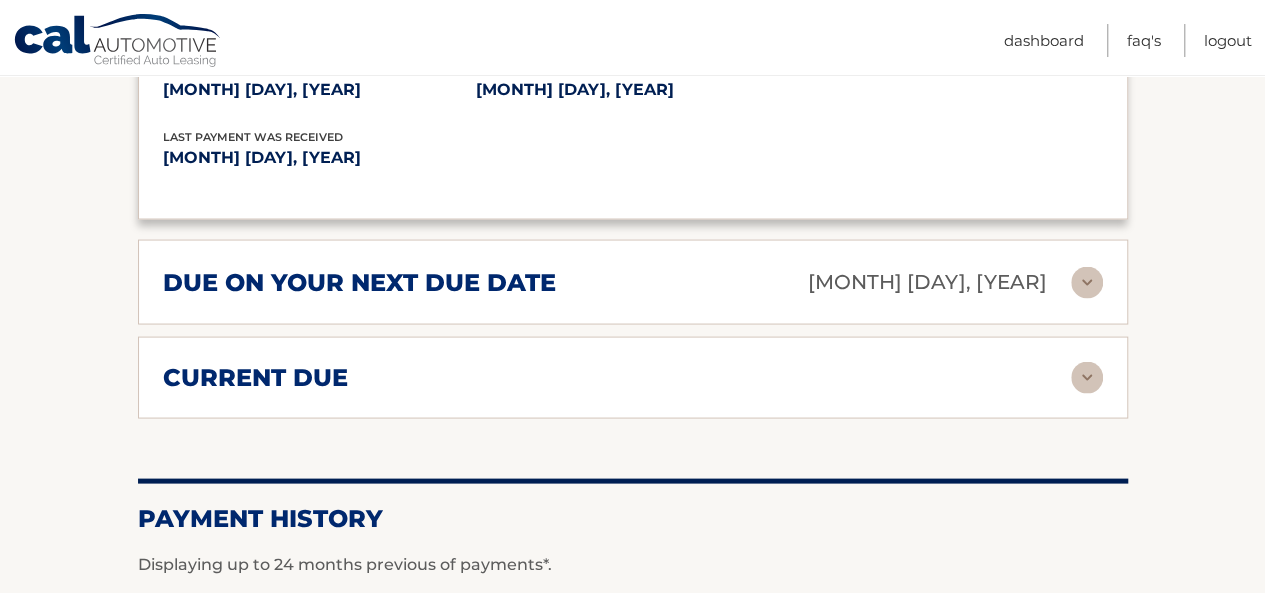 click on "due on your next due date" at bounding box center [359, 282] 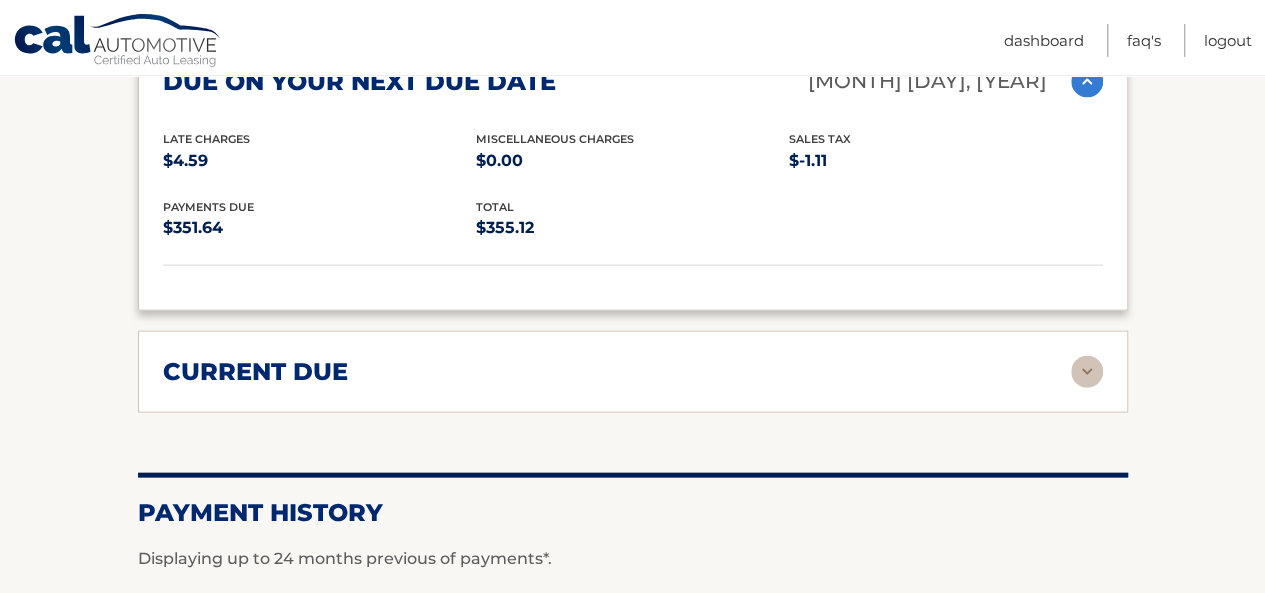 scroll, scrollTop: 2100, scrollLeft: 0, axis: vertical 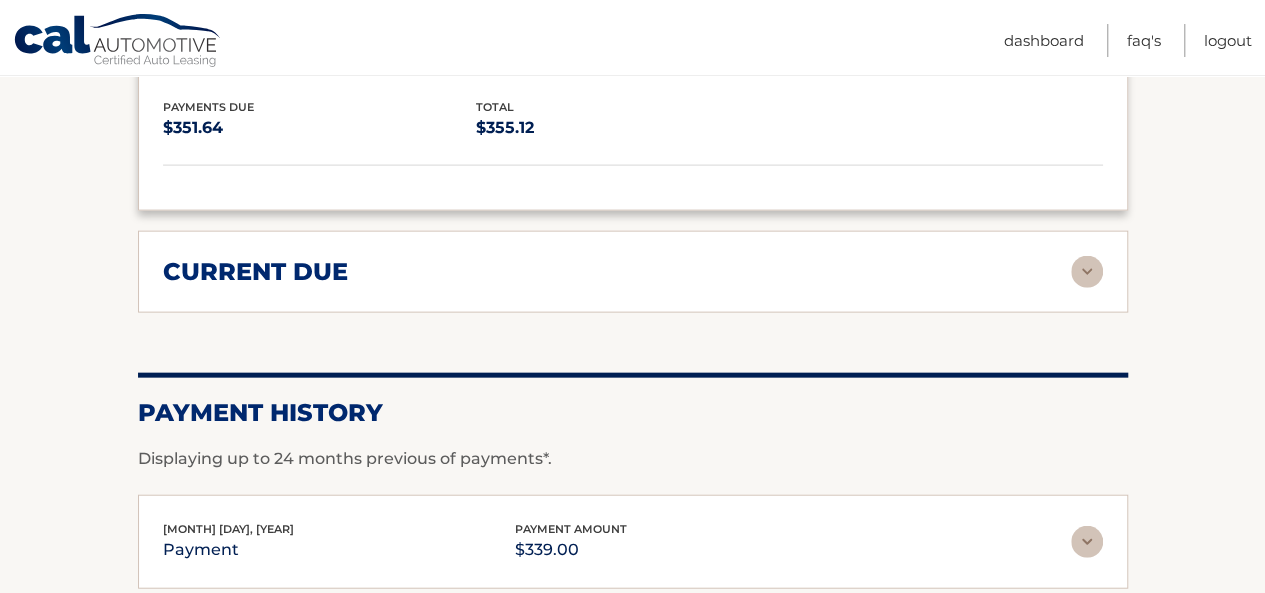 click on "current due" at bounding box center (255, 272) 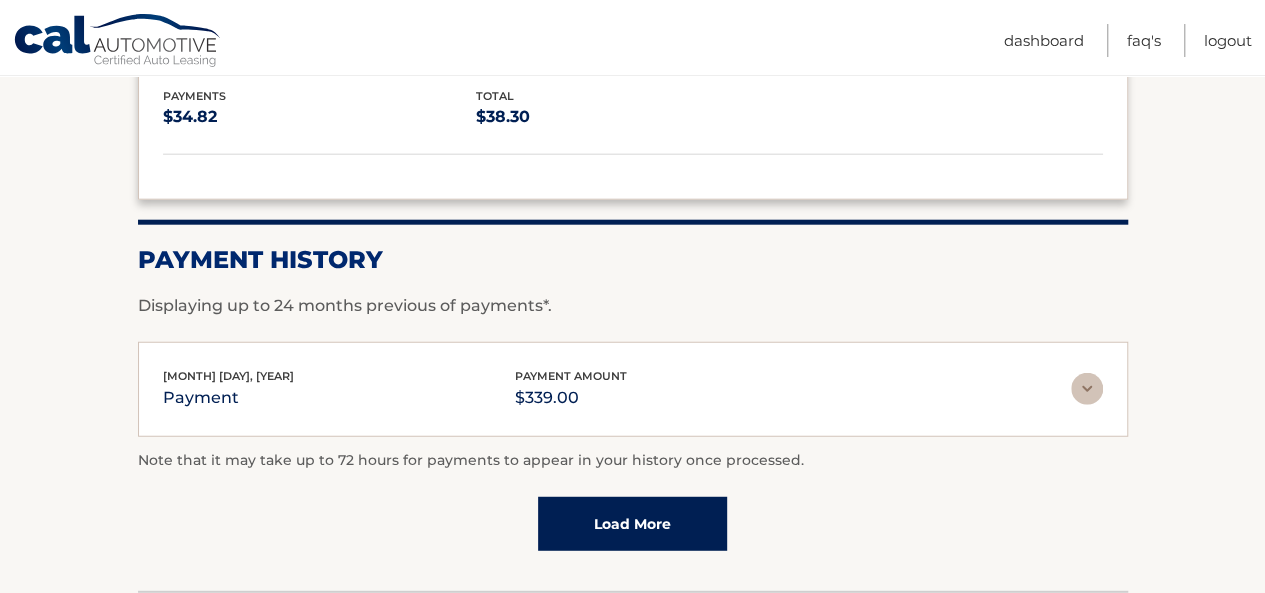 scroll, scrollTop: 2500, scrollLeft: 0, axis: vertical 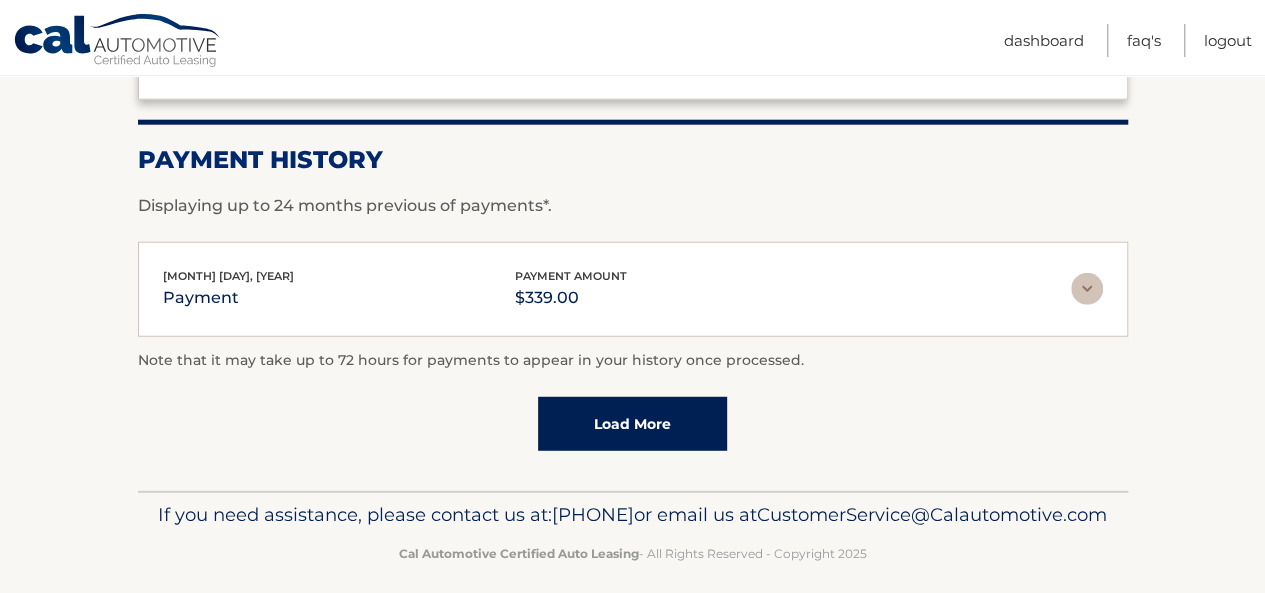 click at bounding box center [1087, 289] 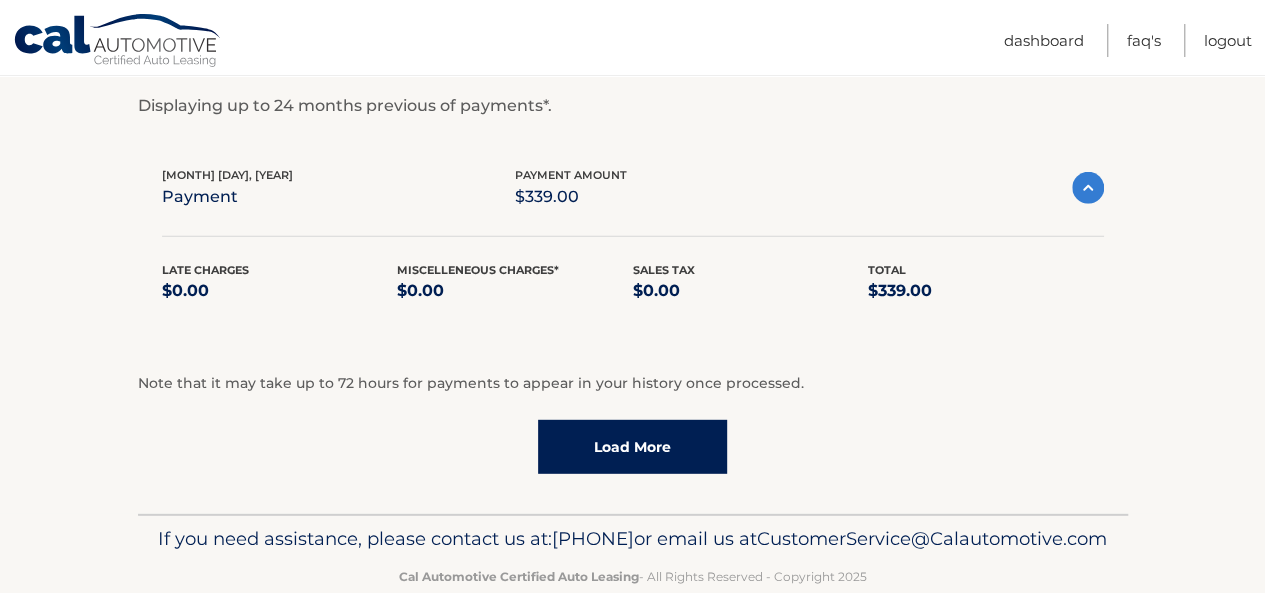 scroll, scrollTop: 2660, scrollLeft: 0, axis: vertical 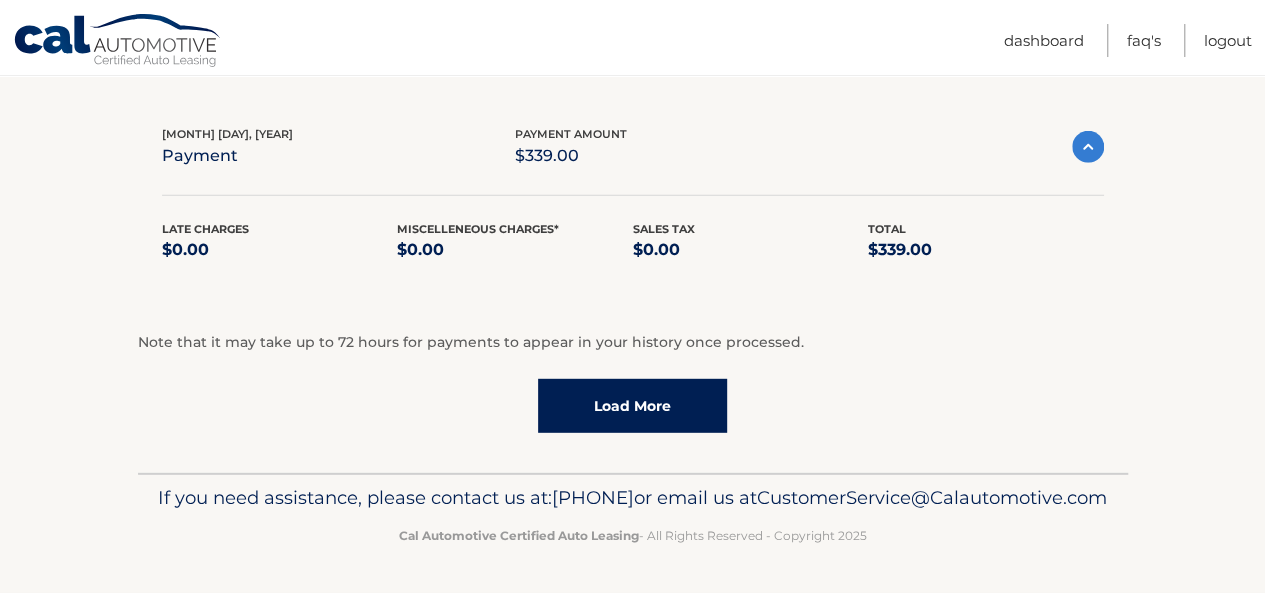 click on "Load More" at bounding box center [632, 406] 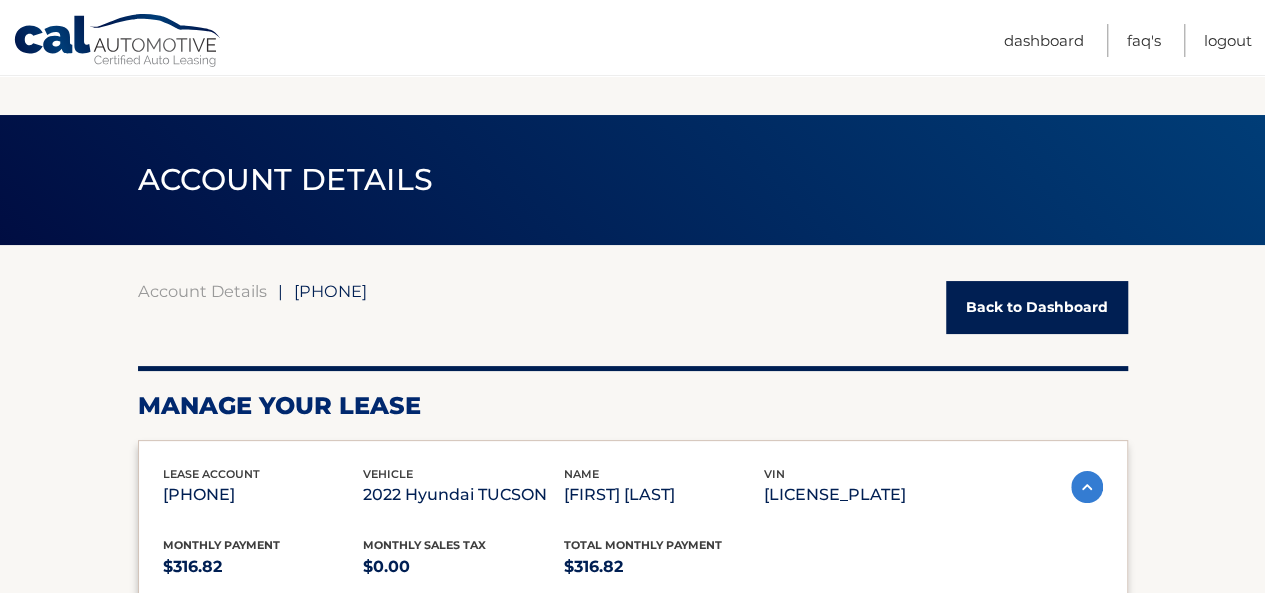 scroll, scrollTop: 100, scrollLeft: 0, axis: vertical 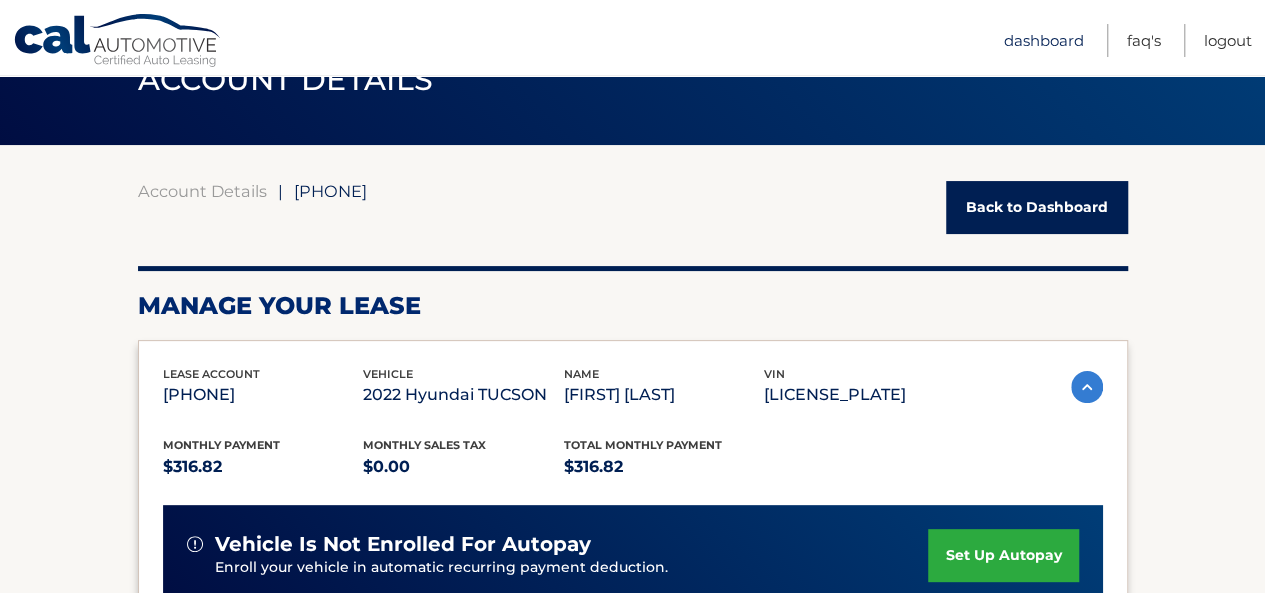 click on "Dashboard" at bounding box center [1044, 40] 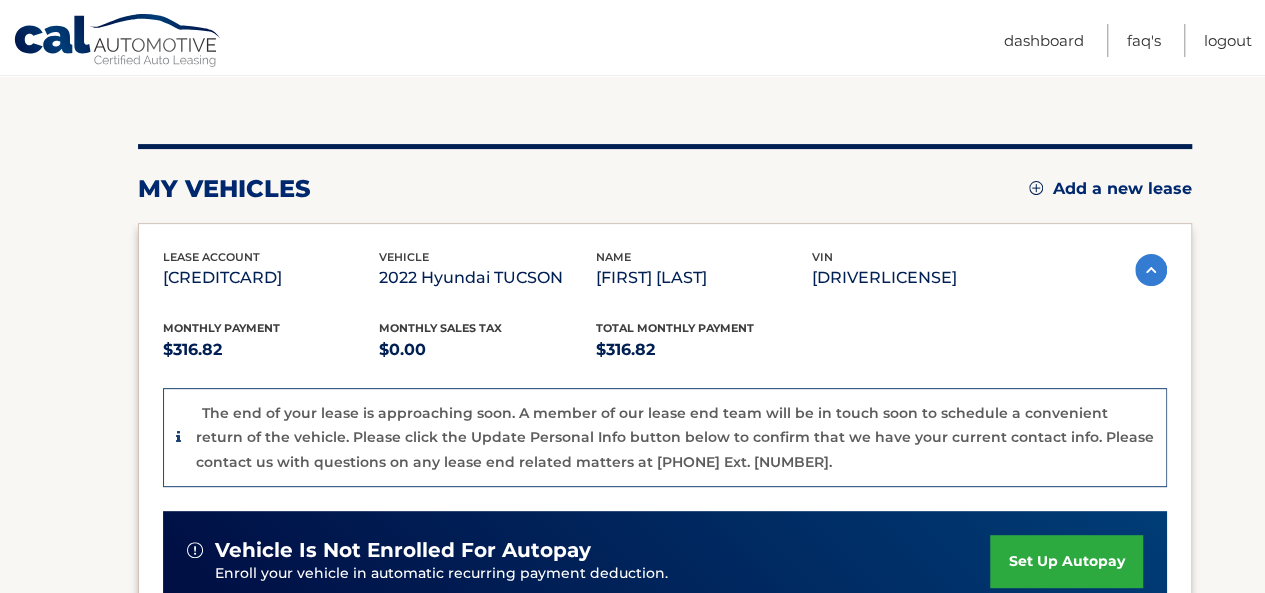 scroll, scrollTop: 0, scrollLeft: 0, axis: both 